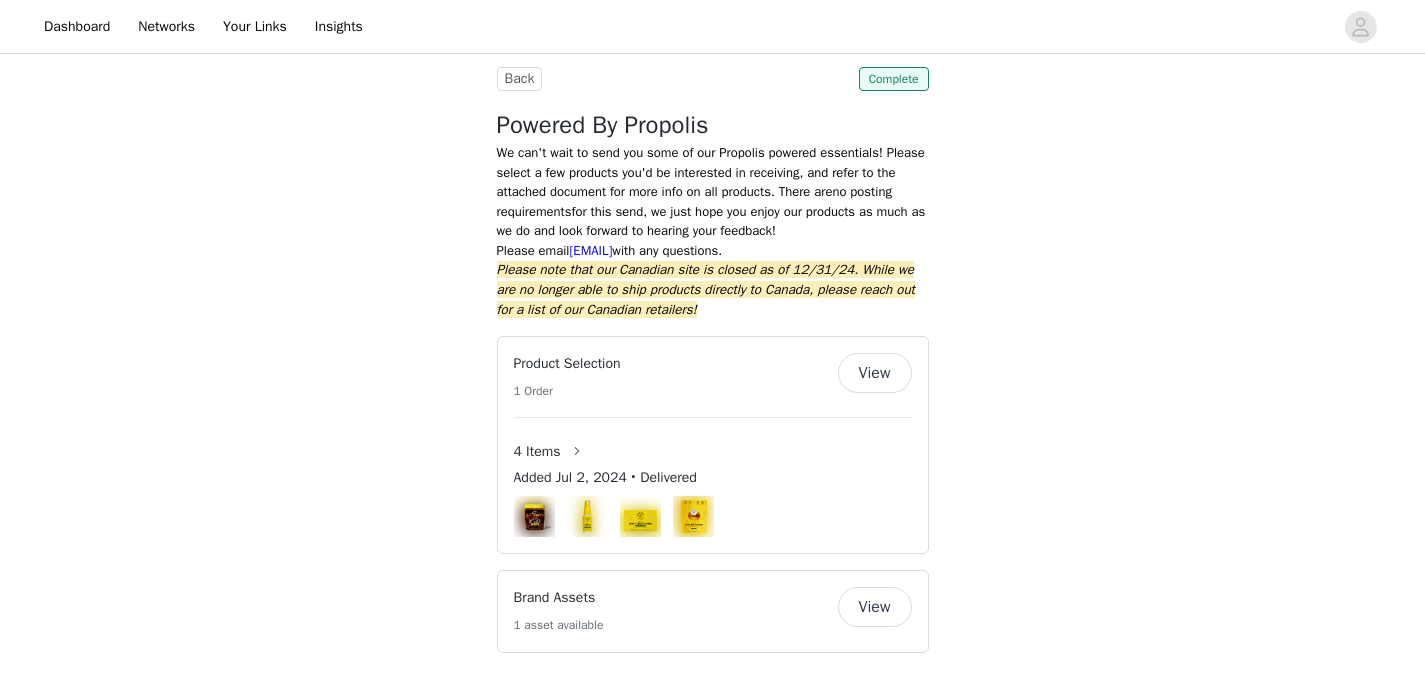 scroll, scrollTop: 0, scrollLeft: 0, axis: both 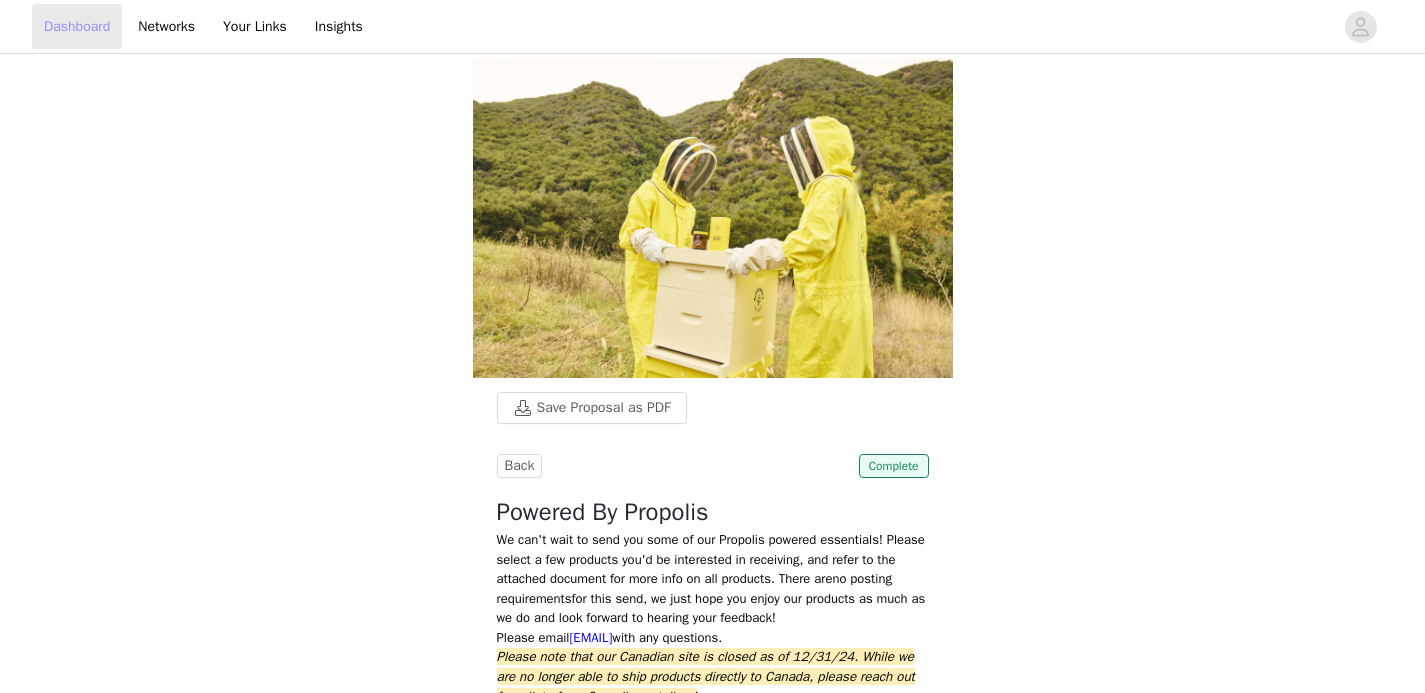 click on "Dashboard" at bounding box center (77, 26) 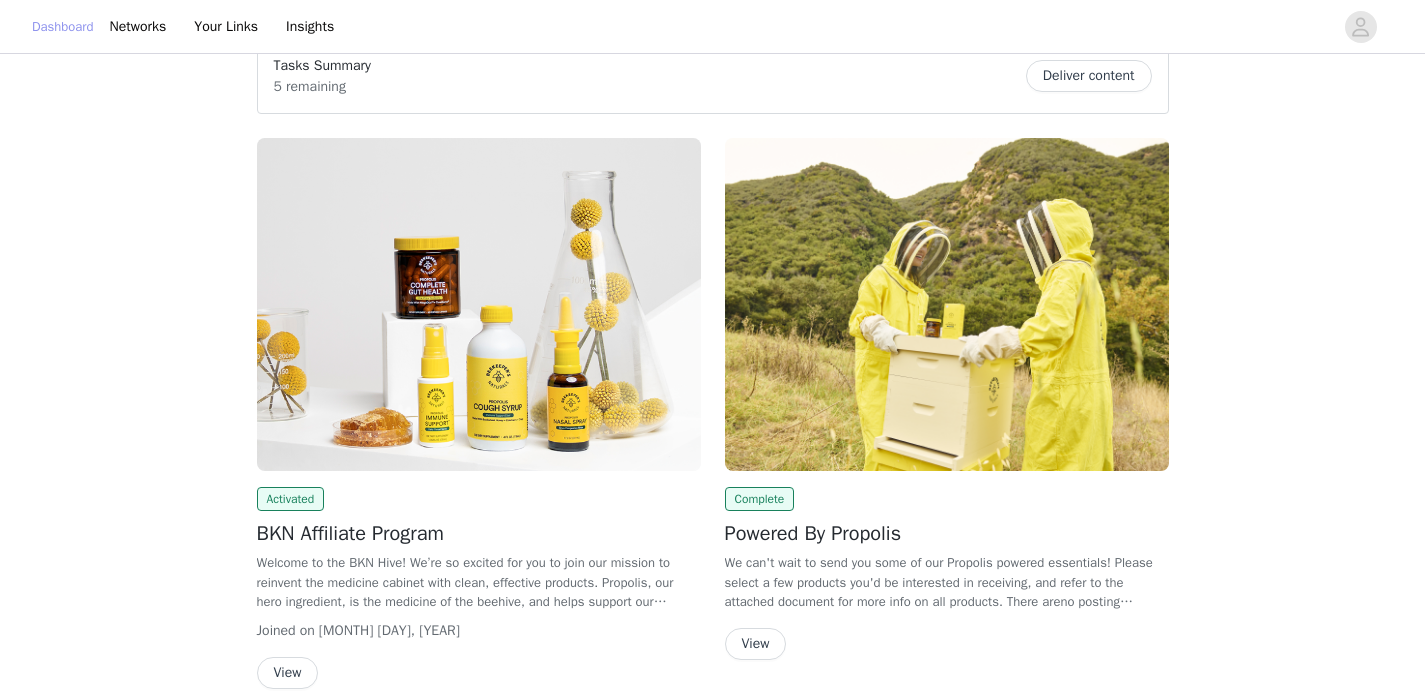 scroll, scrollTop: 0, scrollLeft: 0, axis: both 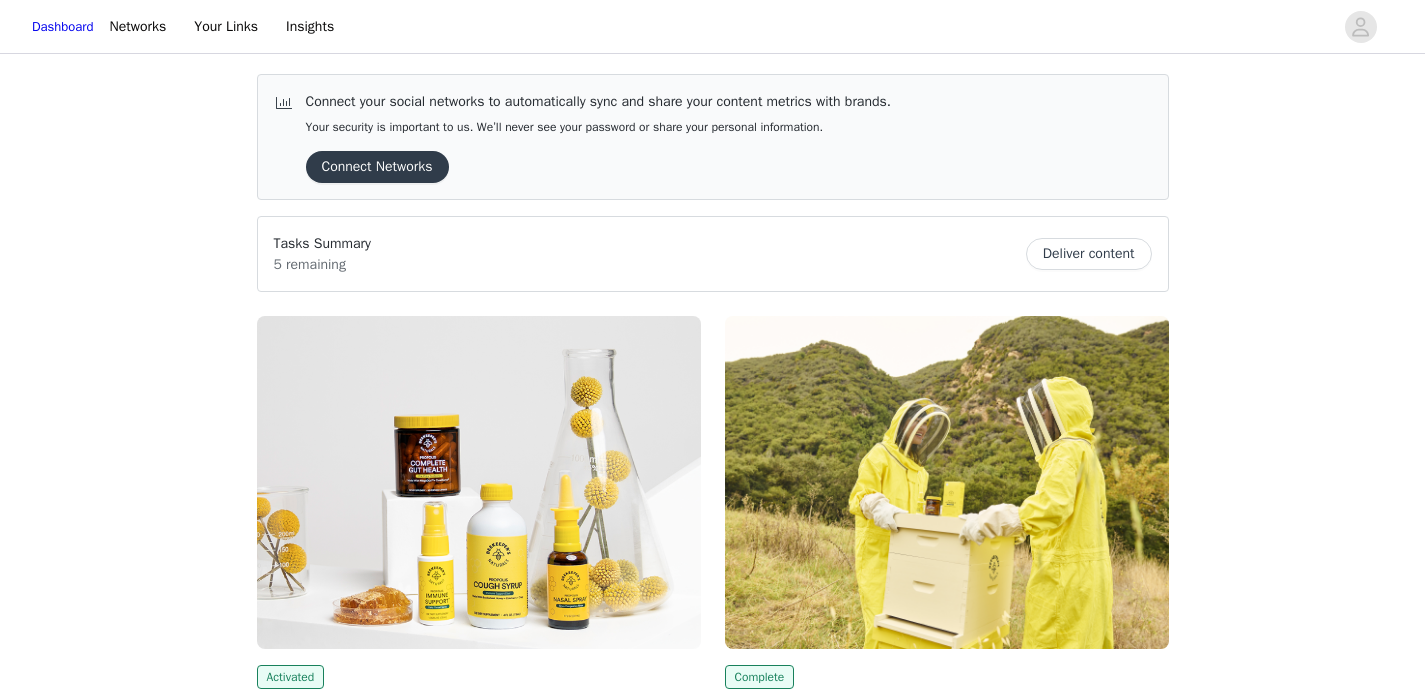 click on "Tasks Summary   5 remaining     Deliver content" at bounding box center (713, 254) 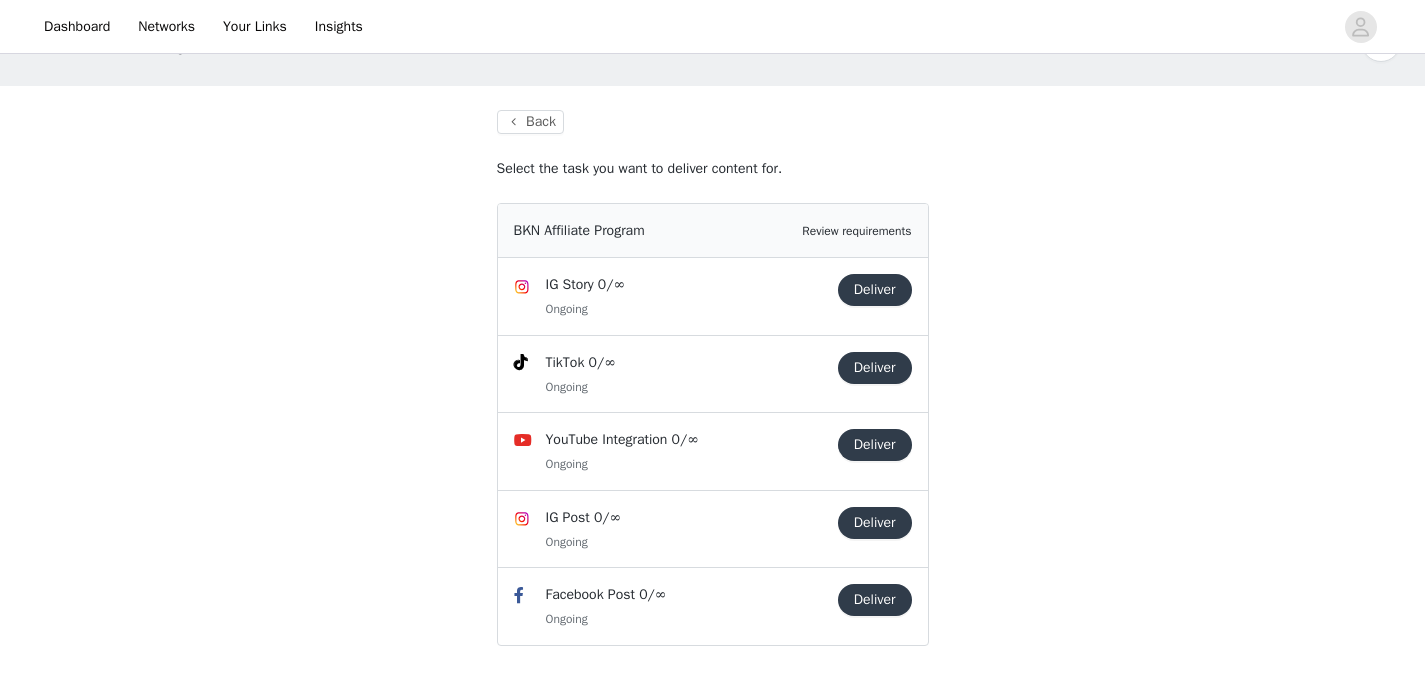 scroll, scrollTop: 0, scrollLeft: 0, axis: both 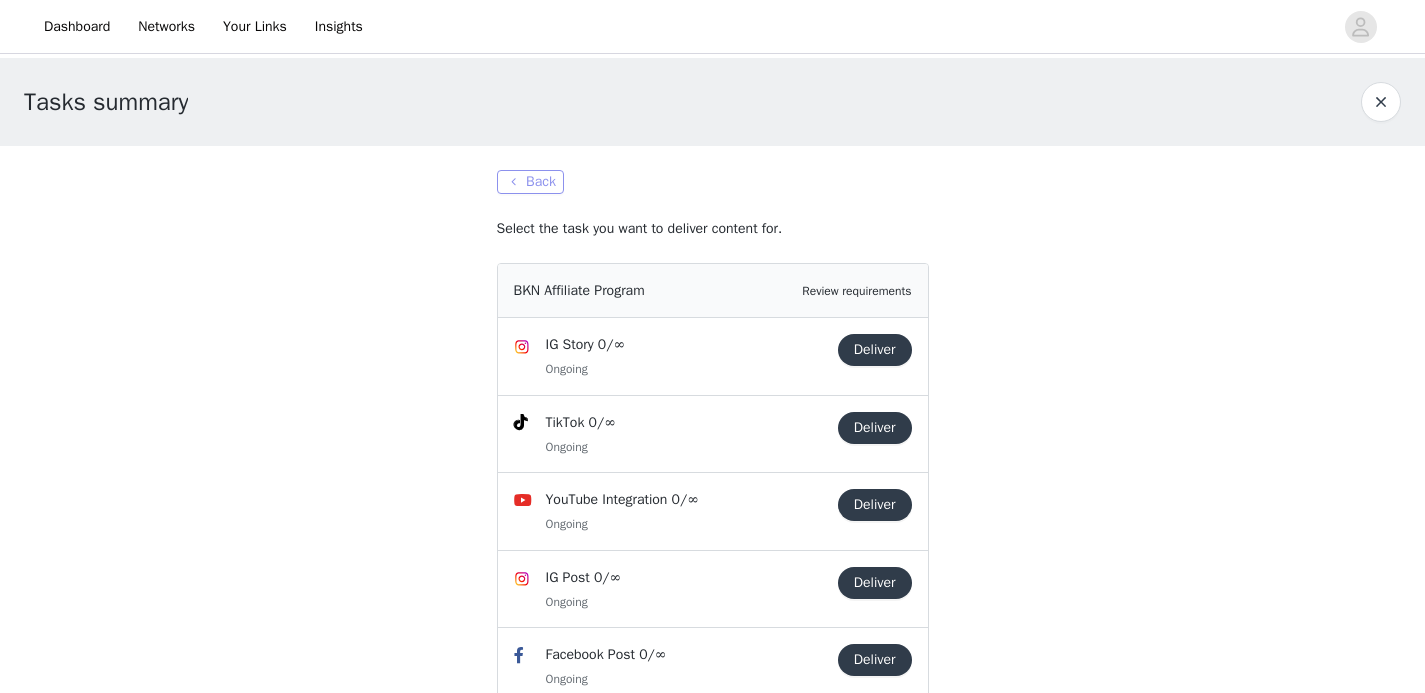 click on "Back" at bounding box center [530, 182] 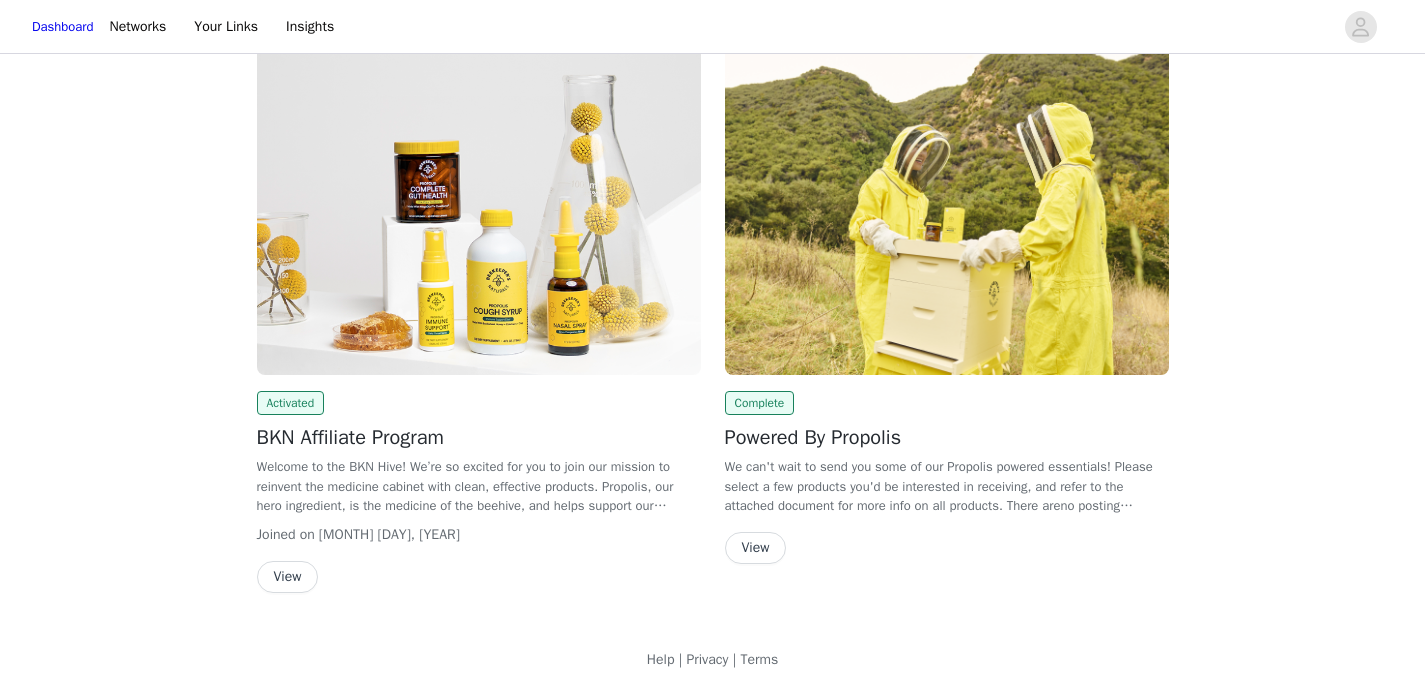 scroll, scrollTop: 0, scrollLeft: 0, axis: both 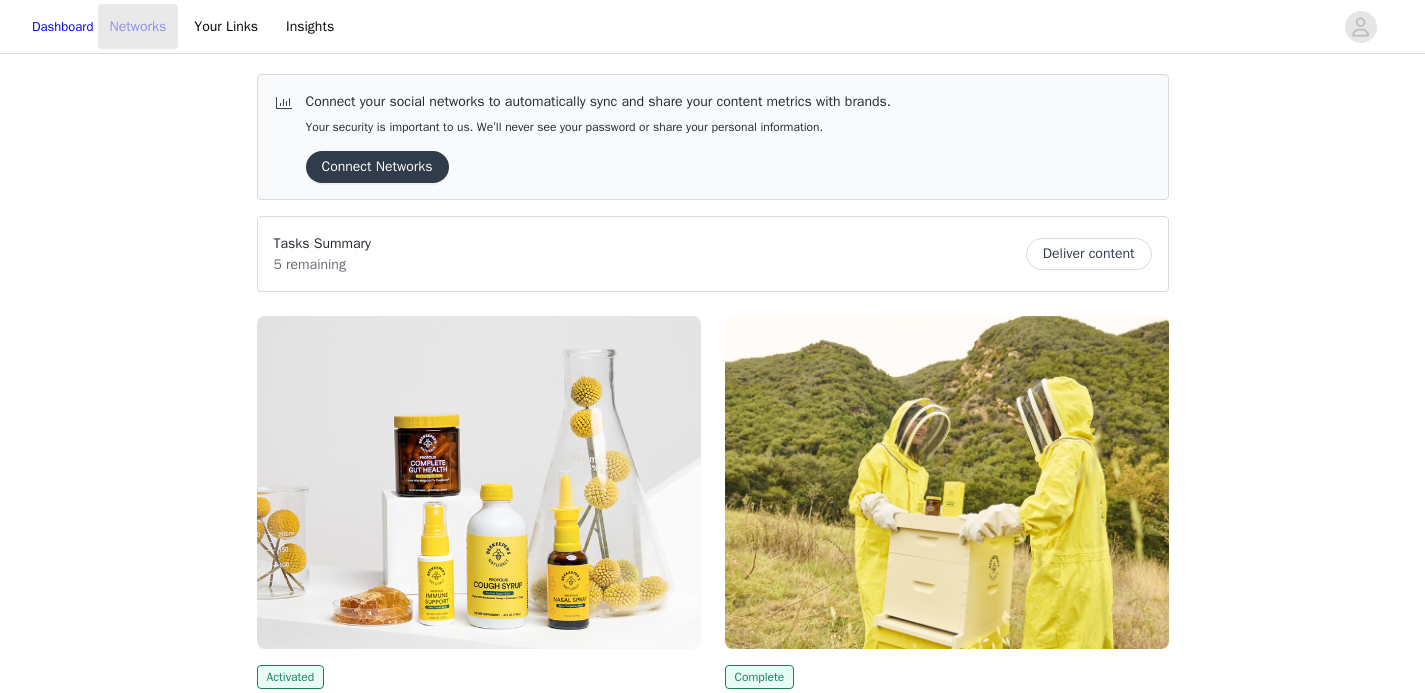 click on "Networks" at bounding box center (138, 26) 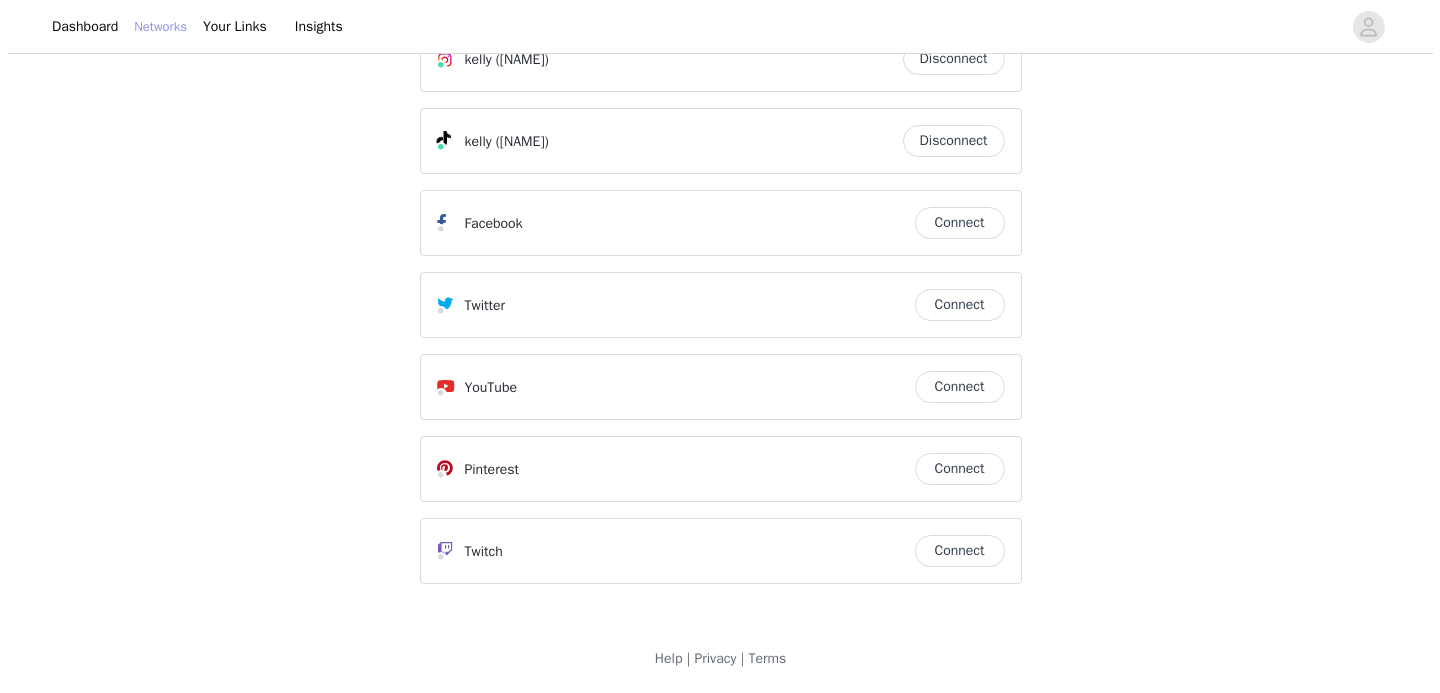 scroll, scrollTop: 0, scrollLeft: 0, axis: both 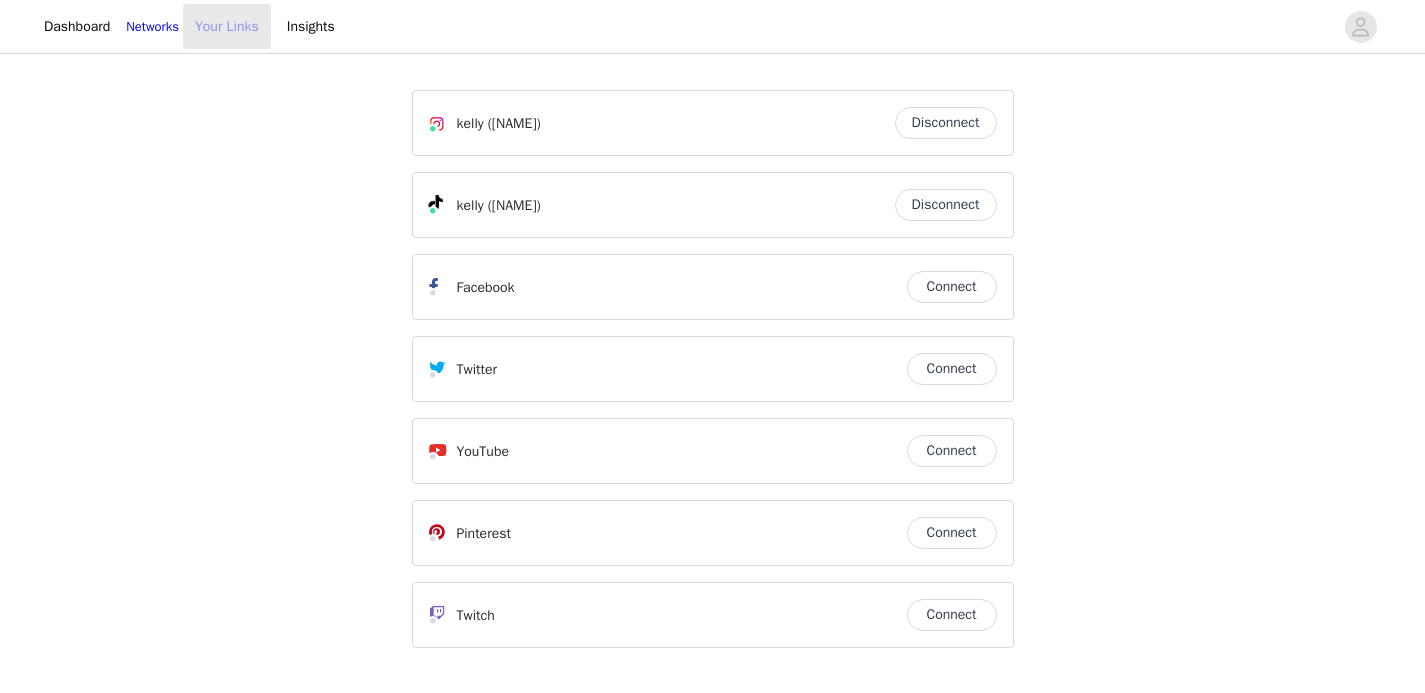 click on "Your Links" at bounding box center (227, 26) 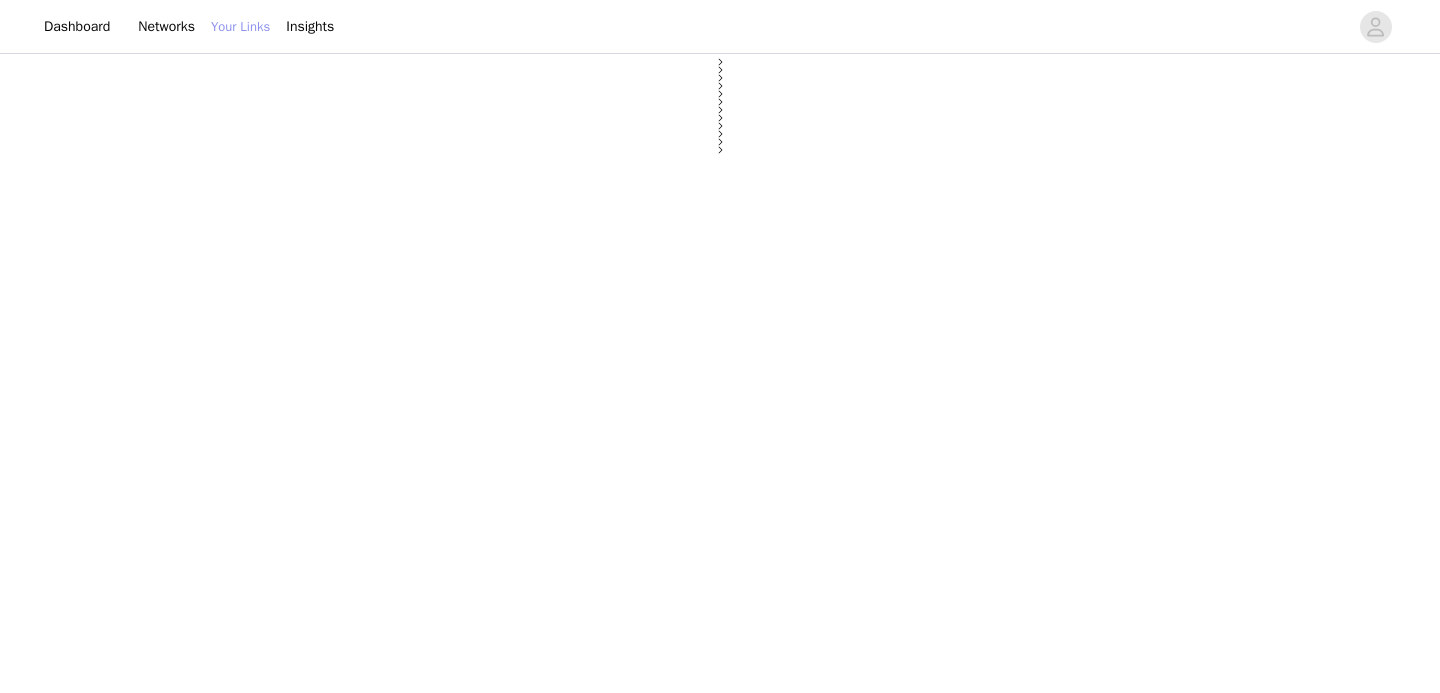 select on "12" 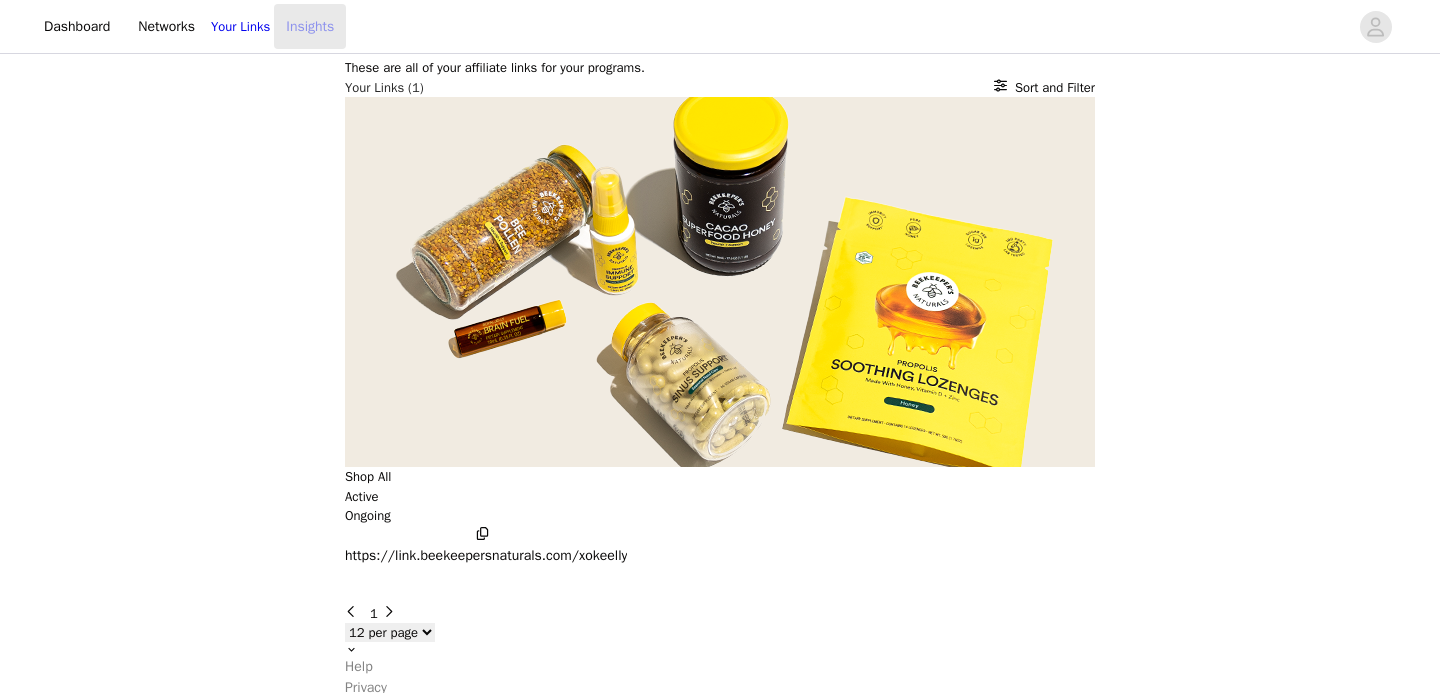 click on "Insights" at bounding box center [310, 26] 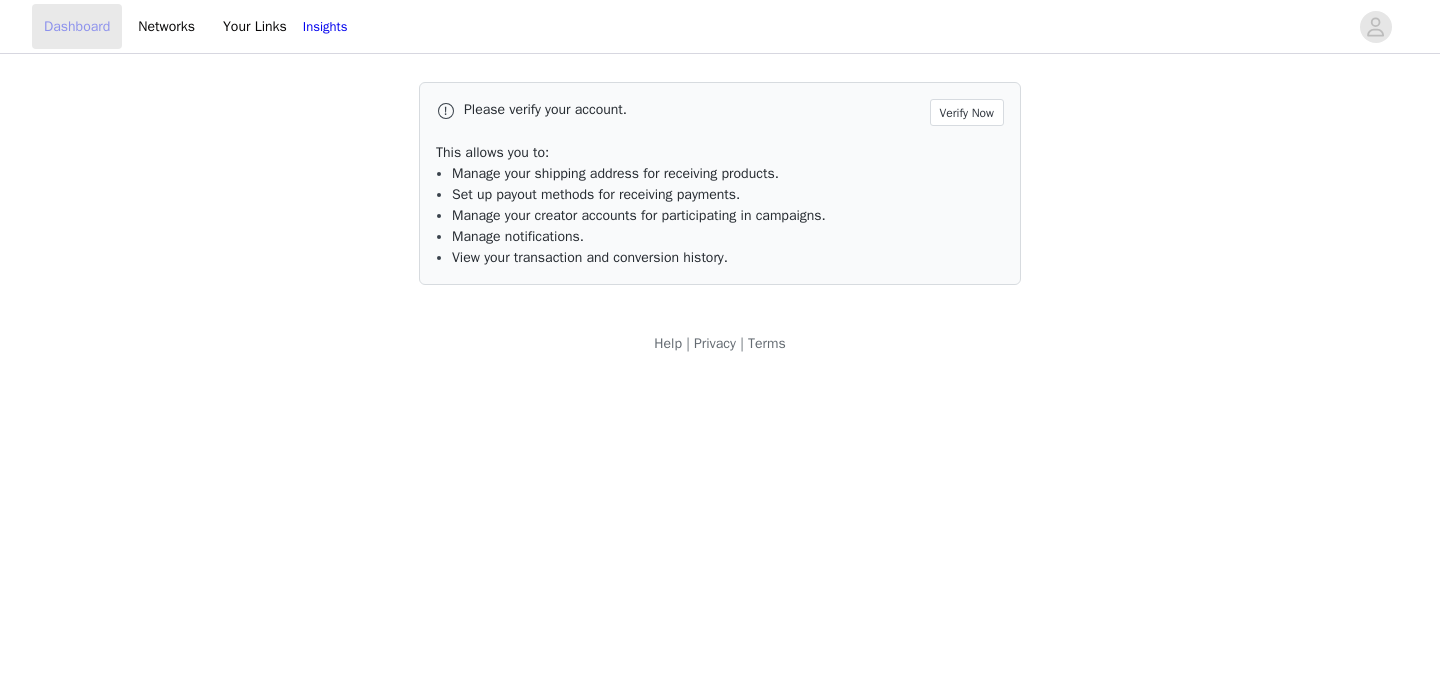 click on "Dashboard" at bounding box center [77, 26] 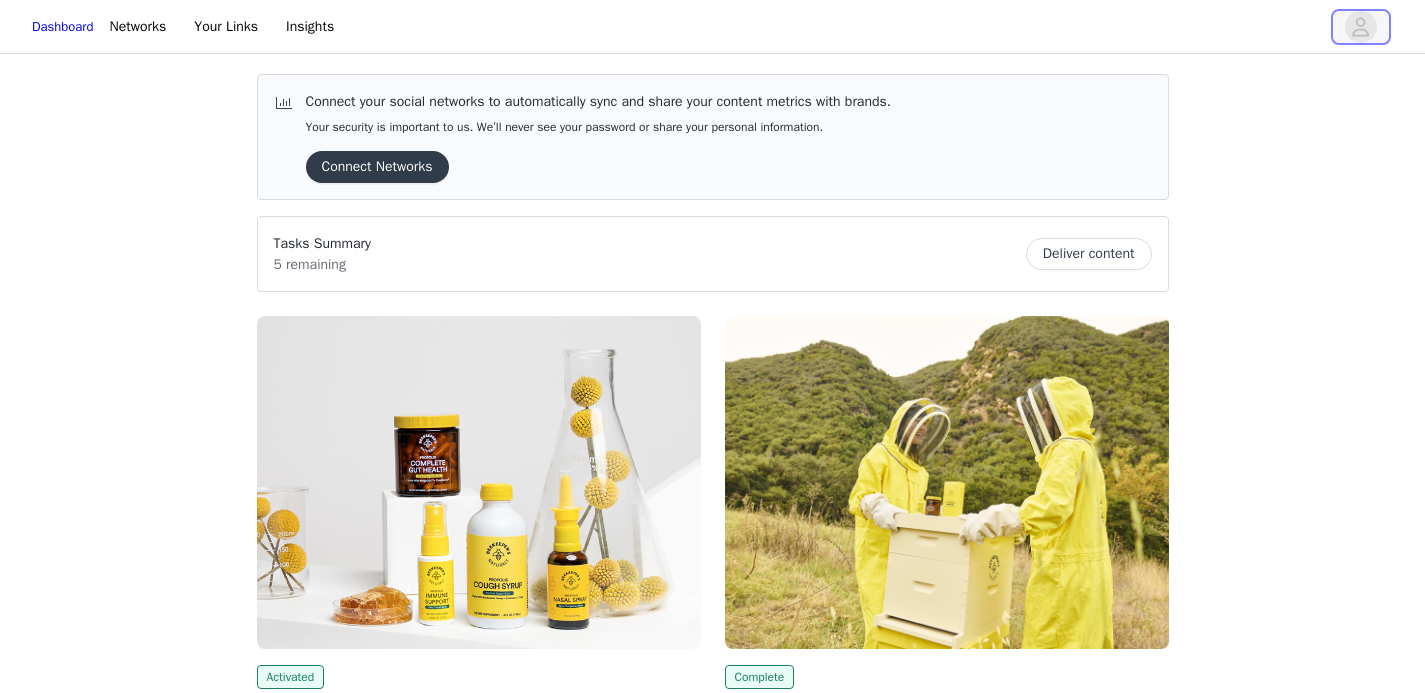 click 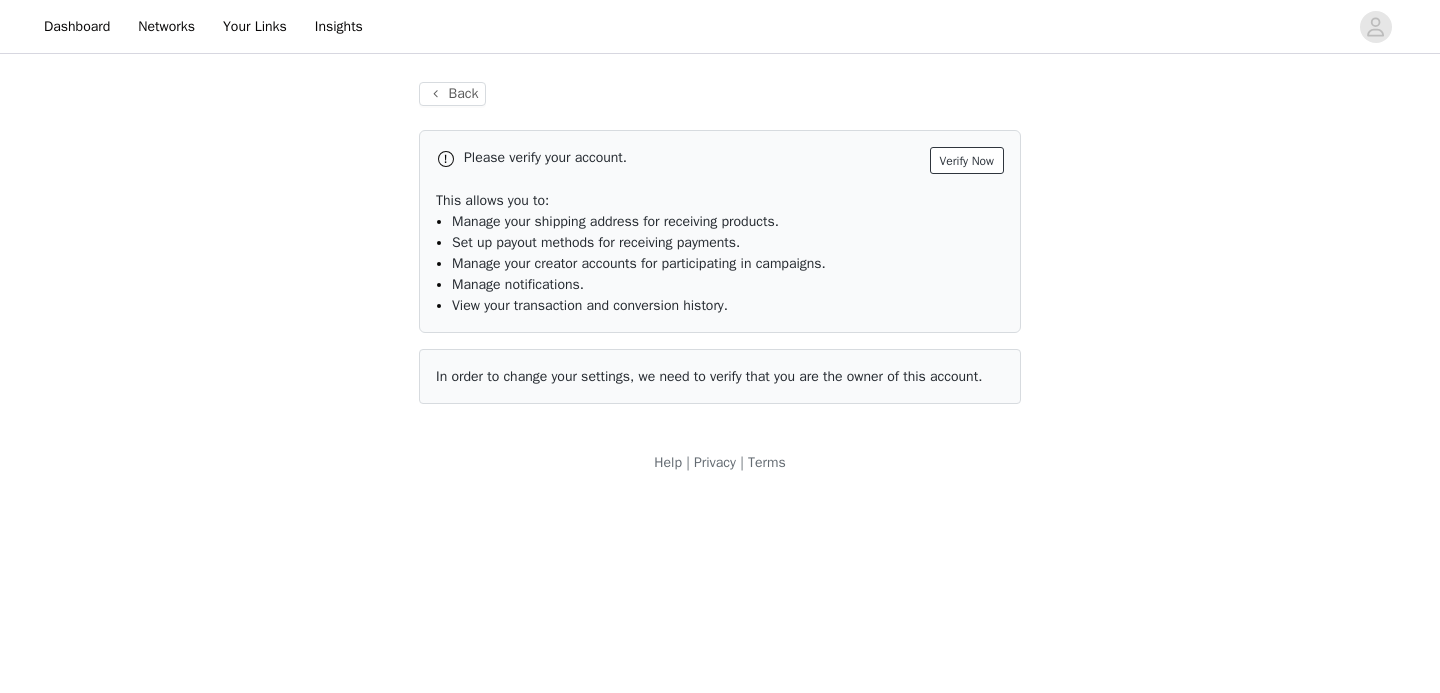 click on "Verify Now" at bounding box center [967, 160] 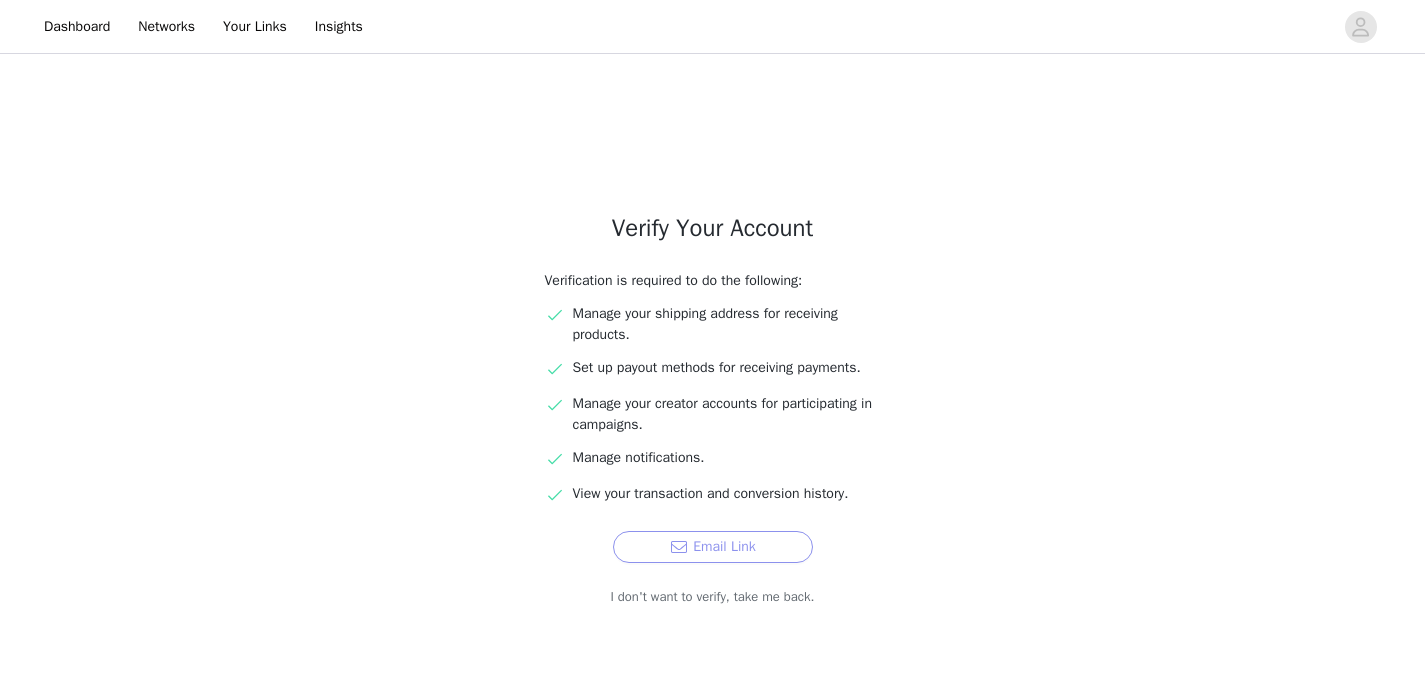 click on "Email Link" at bounding box center (713, 547) 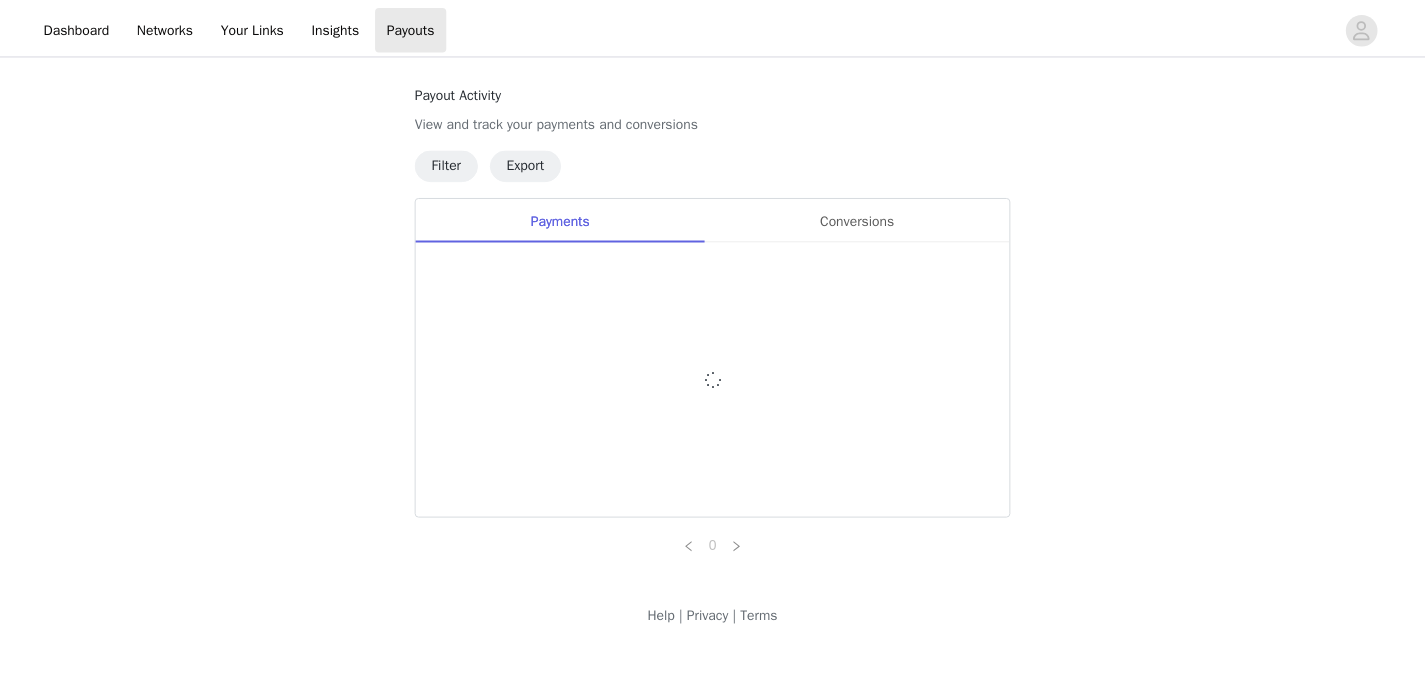 scroll, scrollTop: 0, scrollLeft: 0, axis: both 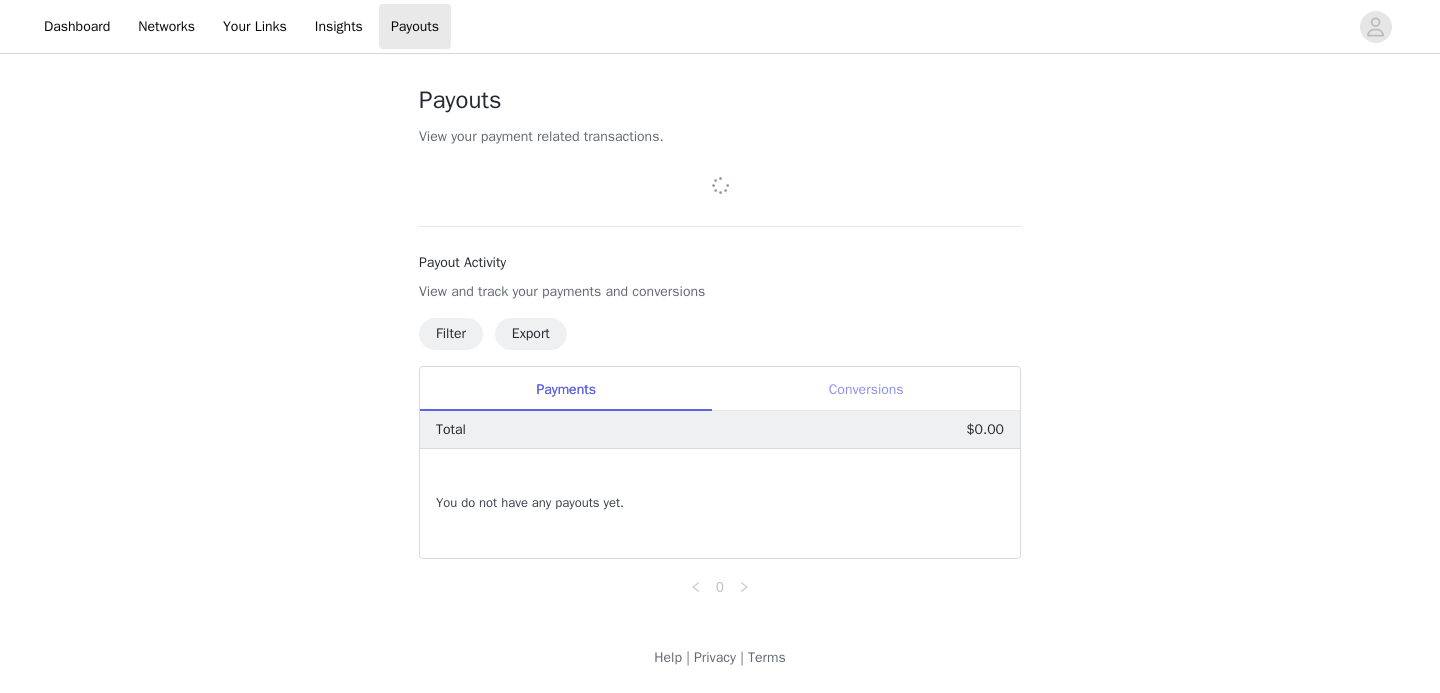 click on "Conversions" at bounding box center [866, 389] 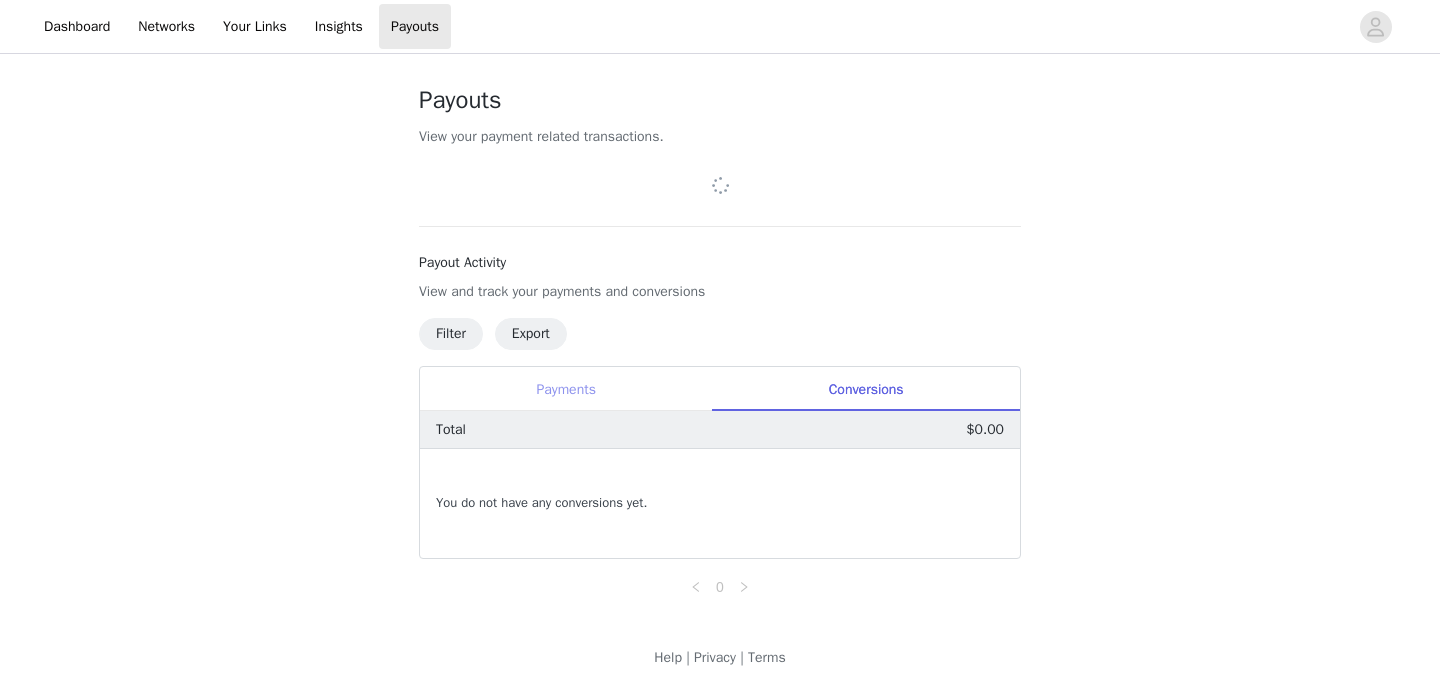 click on "Payments" at bounding box center [566, 389] 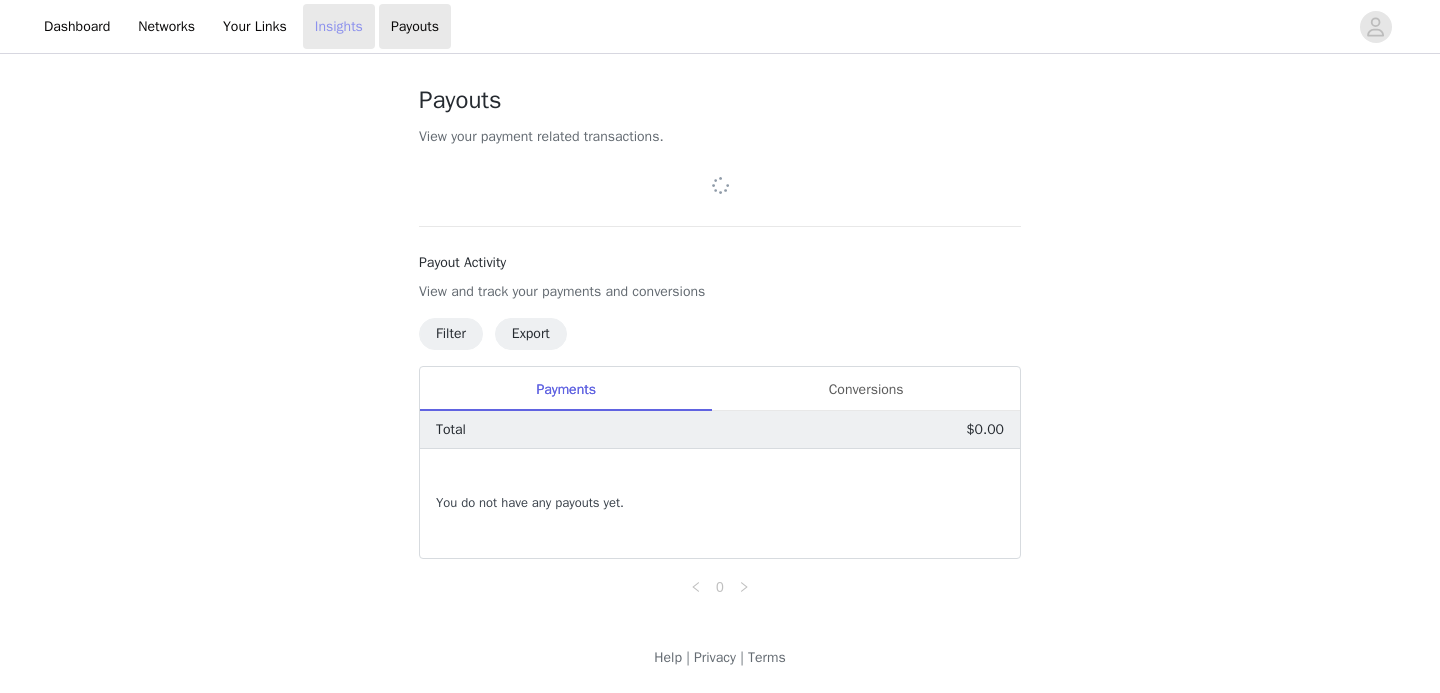 click on "Insights" at bounding box center (339, 26) 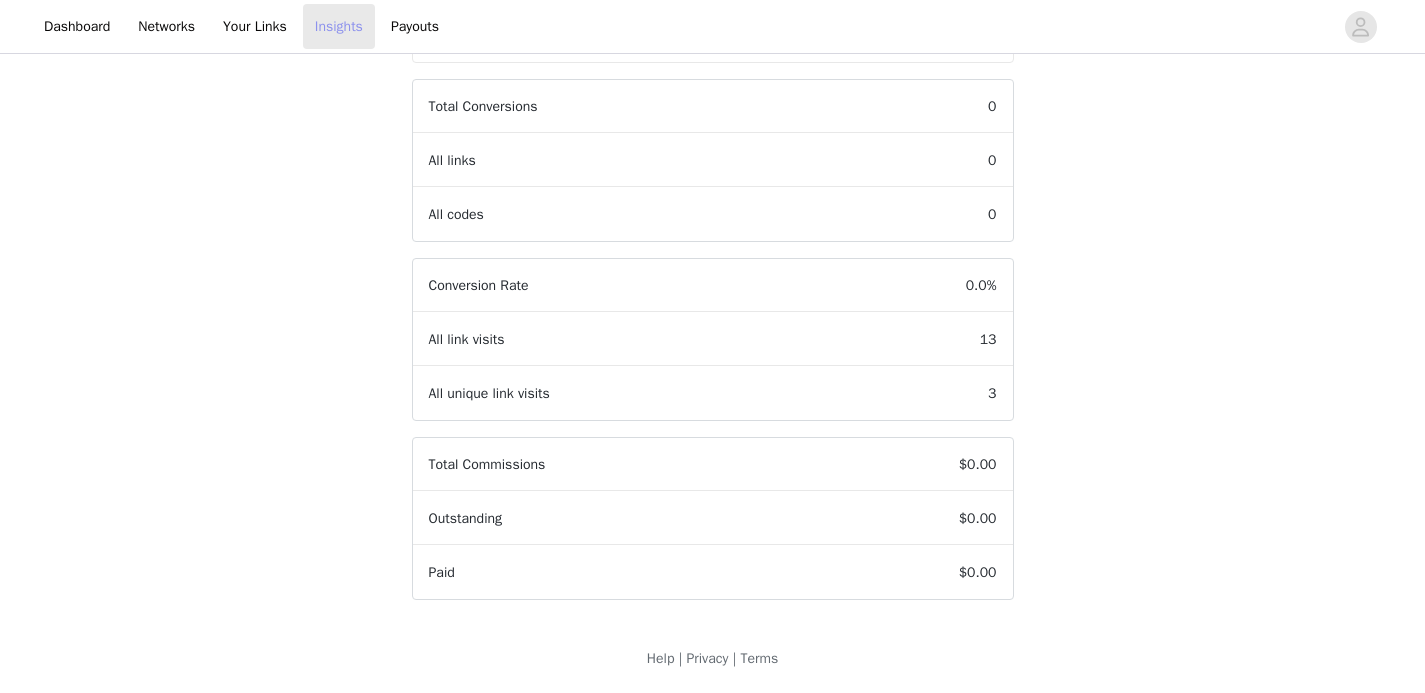 scroll, scrollTop: 0, scrollLeft: 0, axis: both 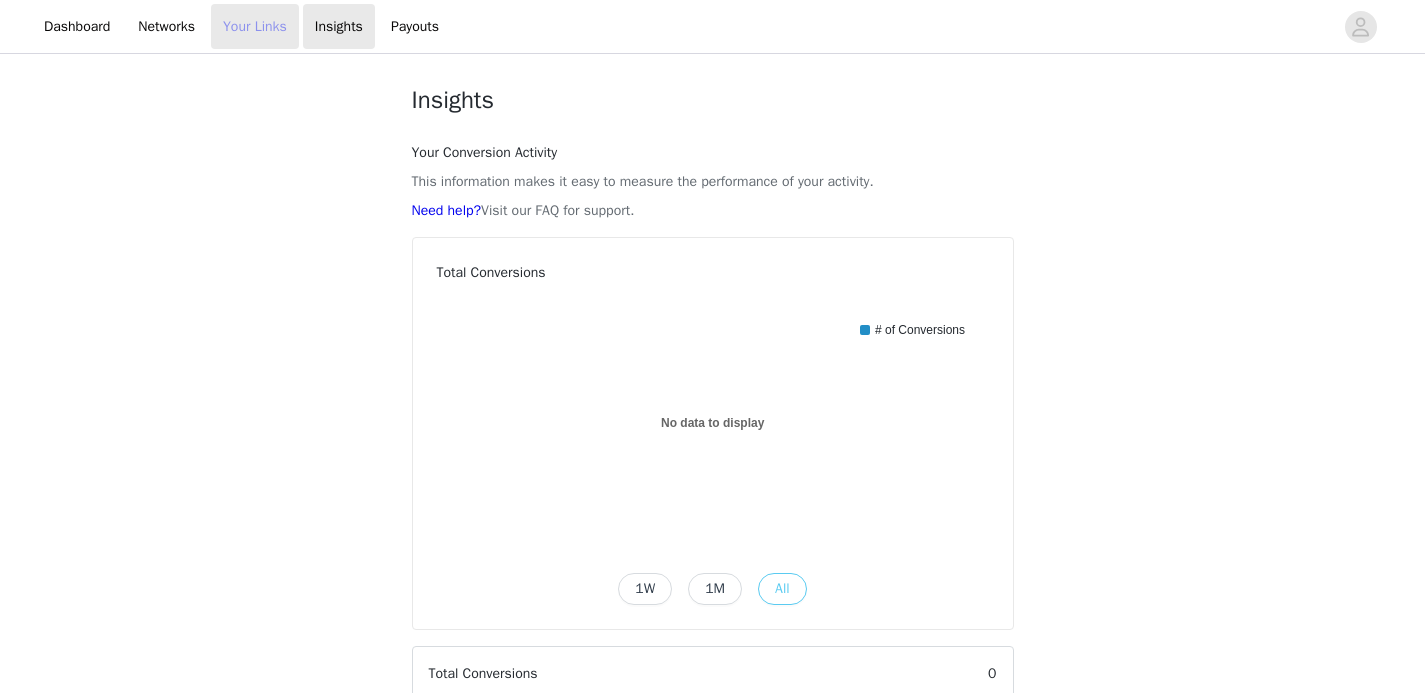 click on "Your Links" at bounding box center (255, 26) 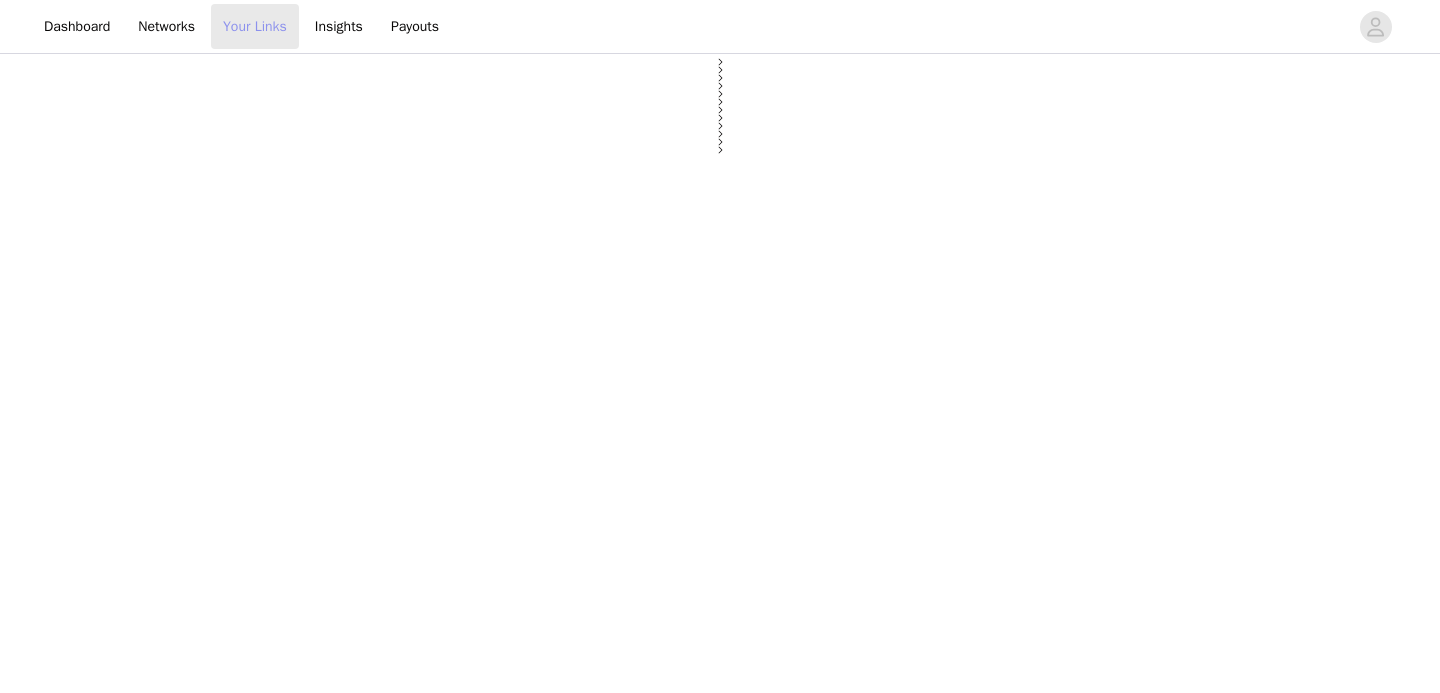 select on "12" 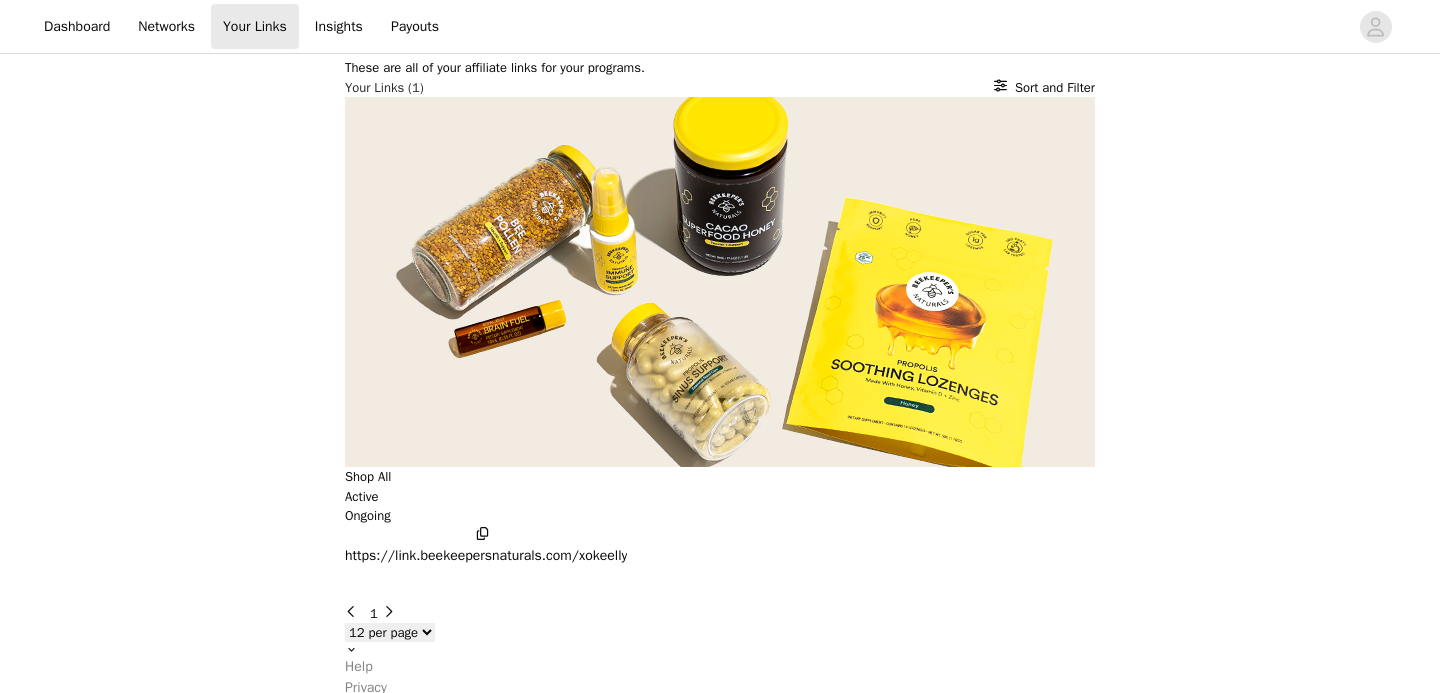 click on "These are all of your affiliate links for your programs." at bounding box center (720, 68) 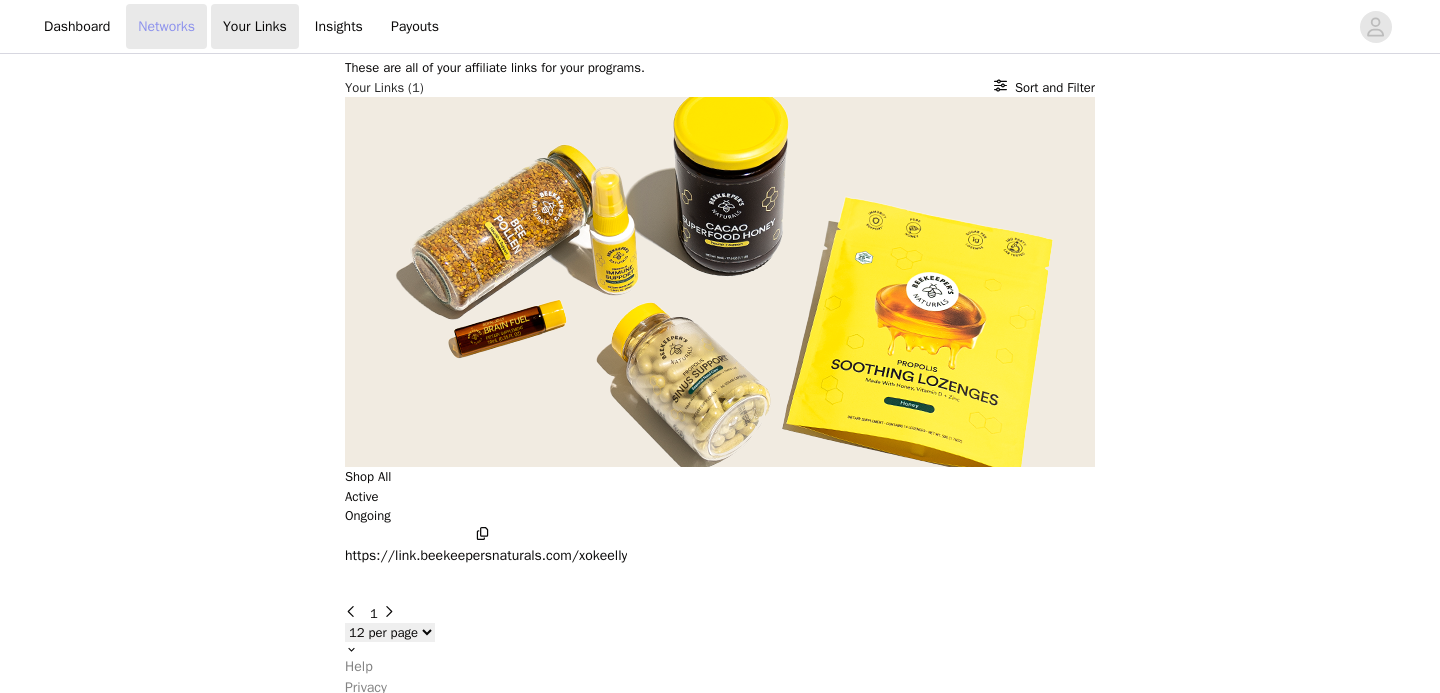 click on "Networks" at bounding box center (166, 26) 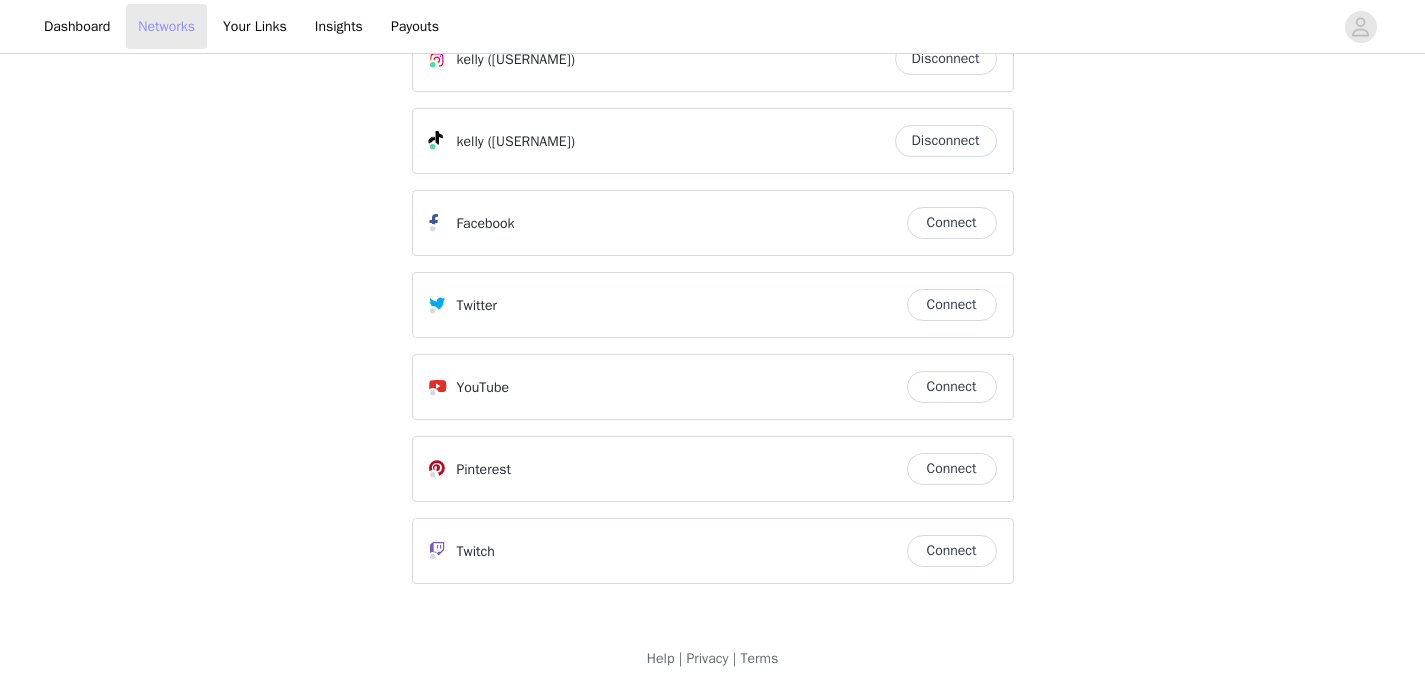 scroll, scrollTop: 0, scrollLeft: 0, axis: both 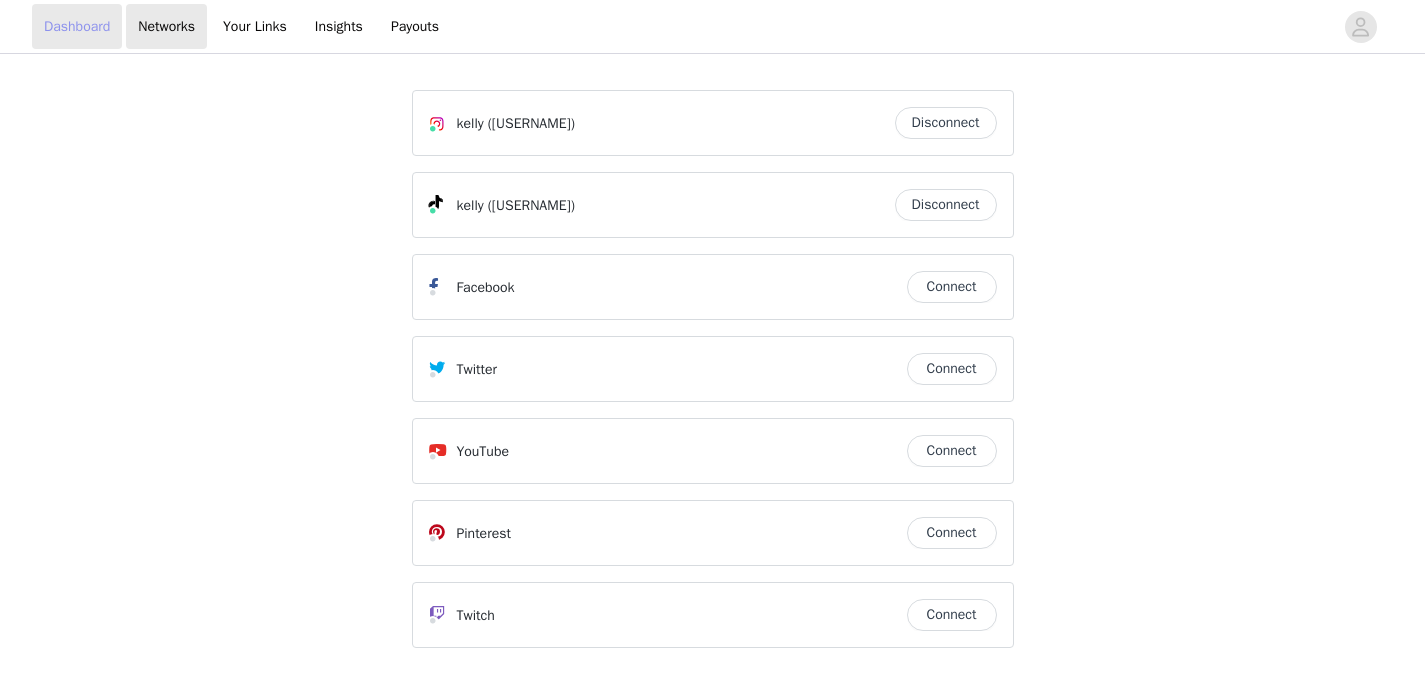 click on "Dashboard" at bounding box center [77, 26] 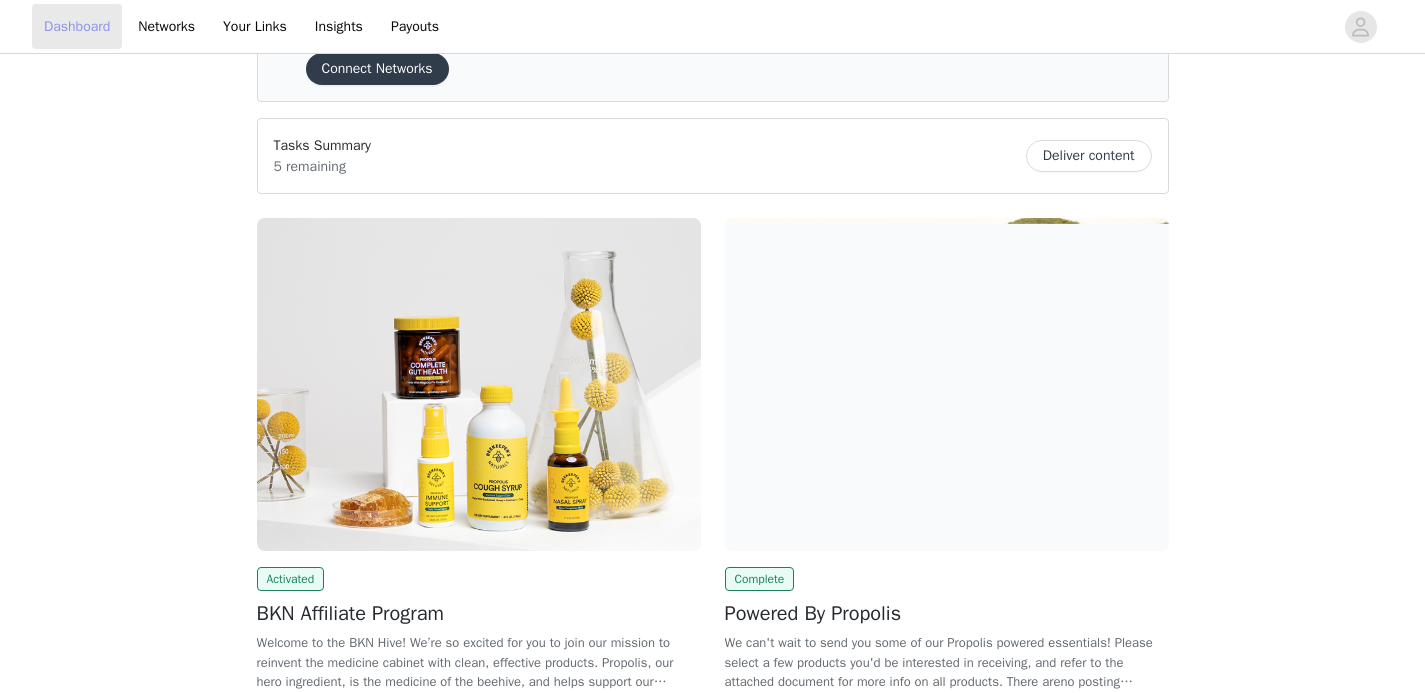 scroll, scrollTop: 0, scrollLeft: 0, axis: both 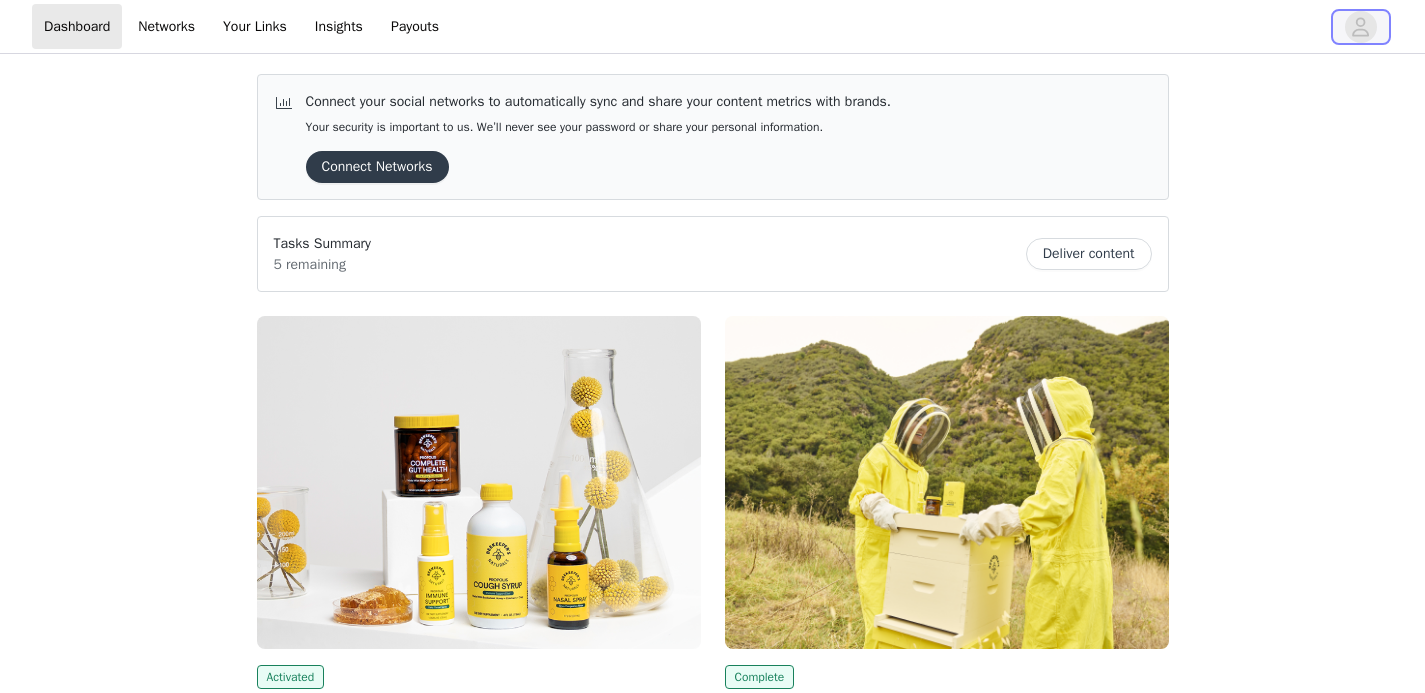 click at bounding box center [1361, 27] 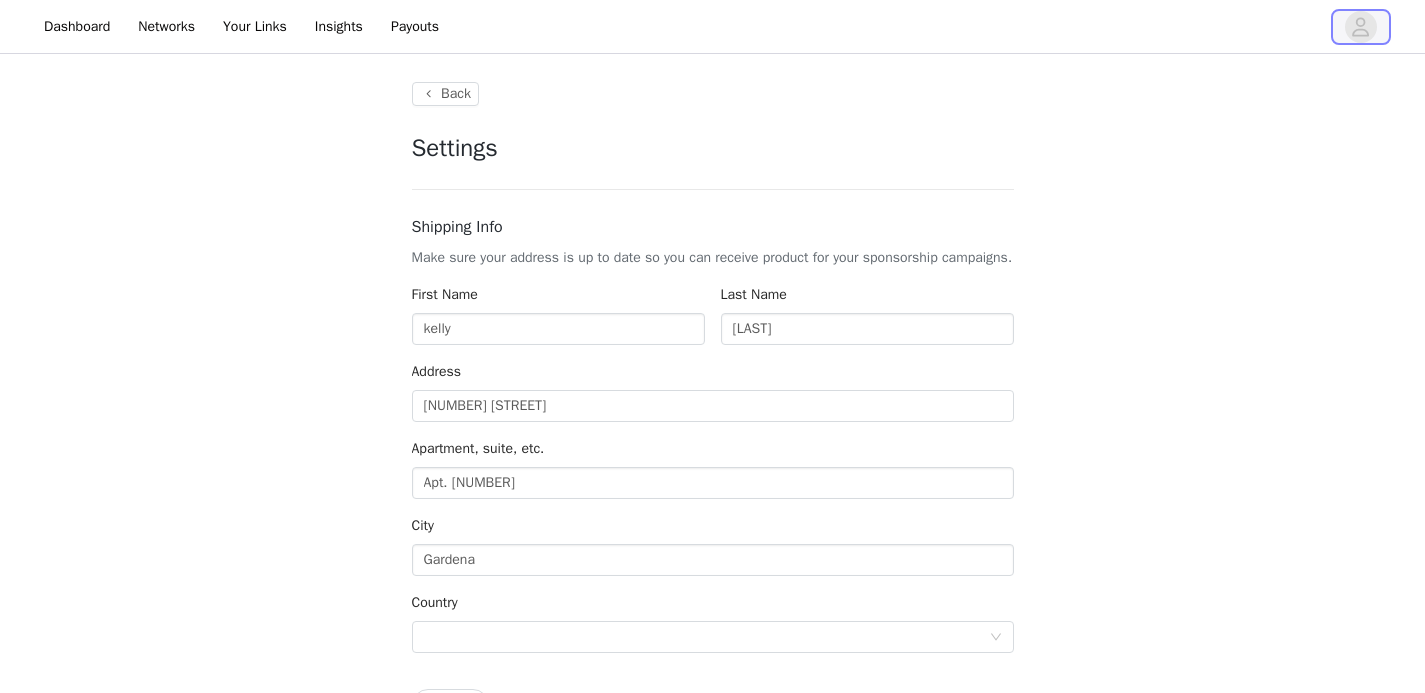 type on "+1 (United States)" 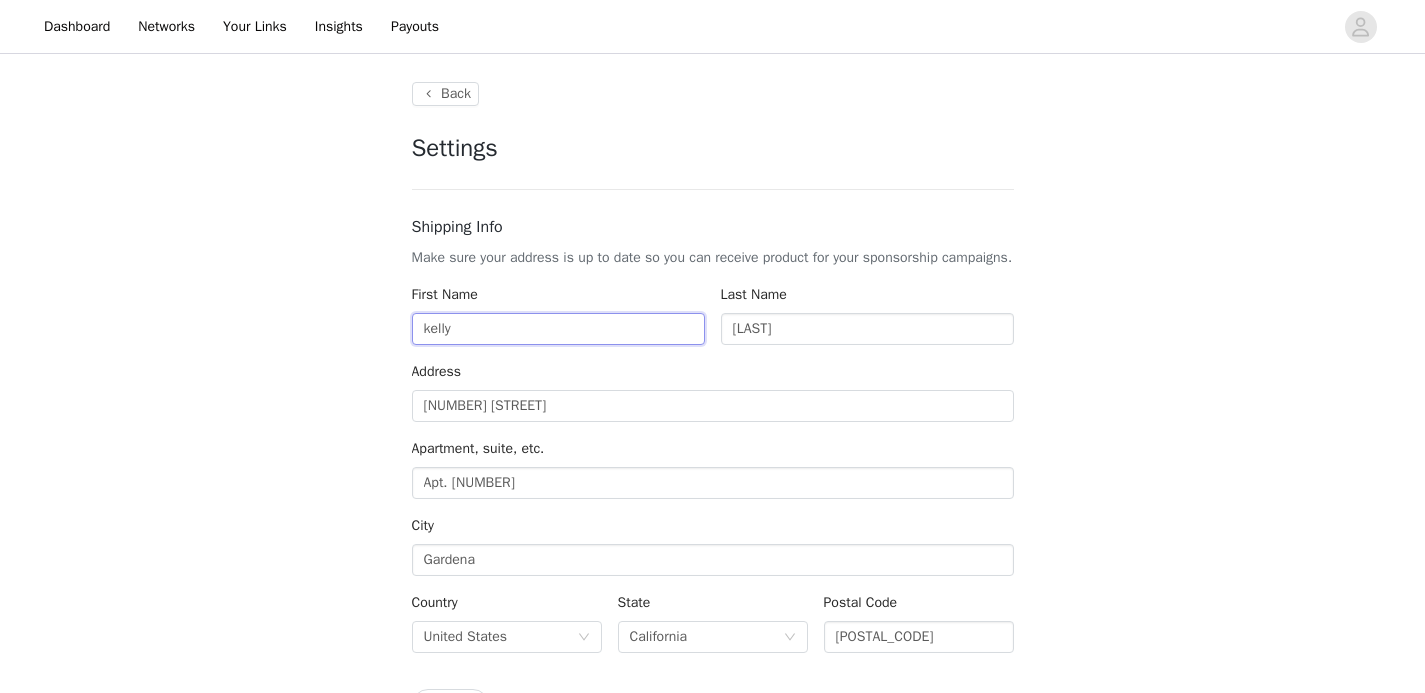 click on "kelly" at bounding box center [558, 329] 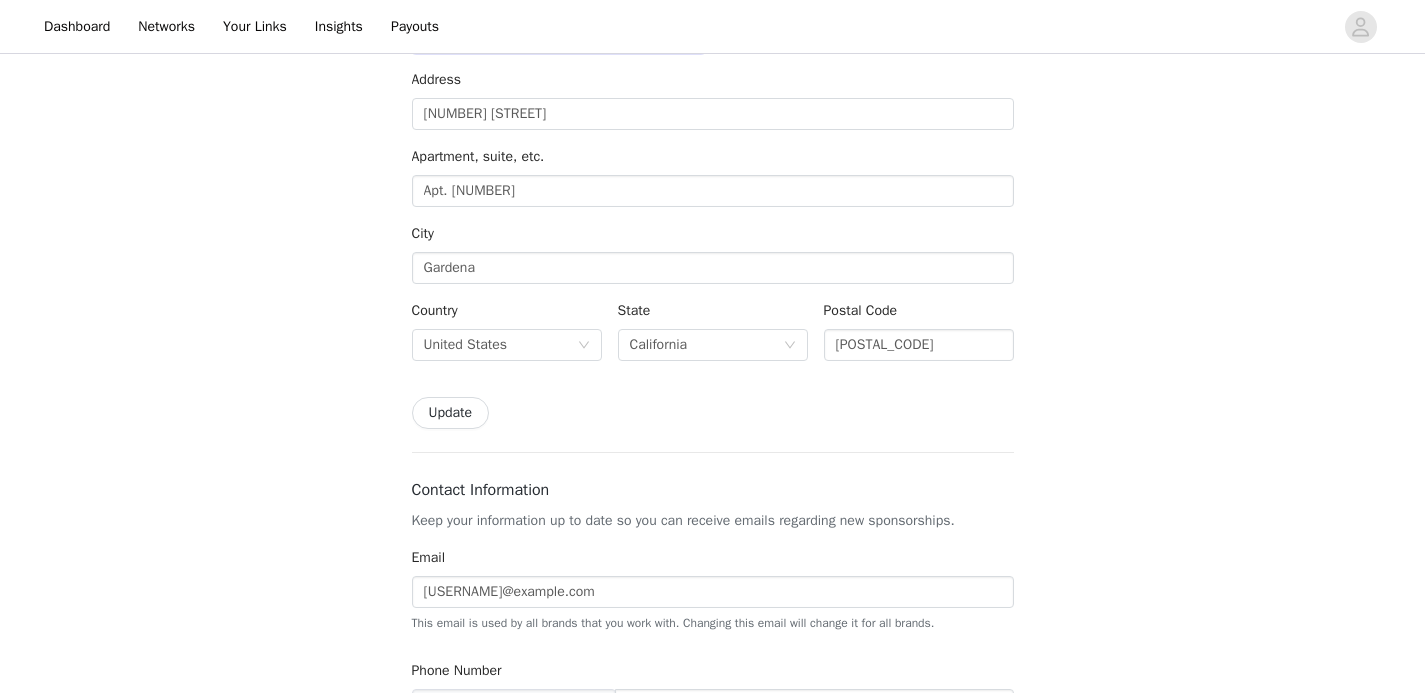 scroll, scrollTop: 306, scrollLeft: 0, axis: vertical 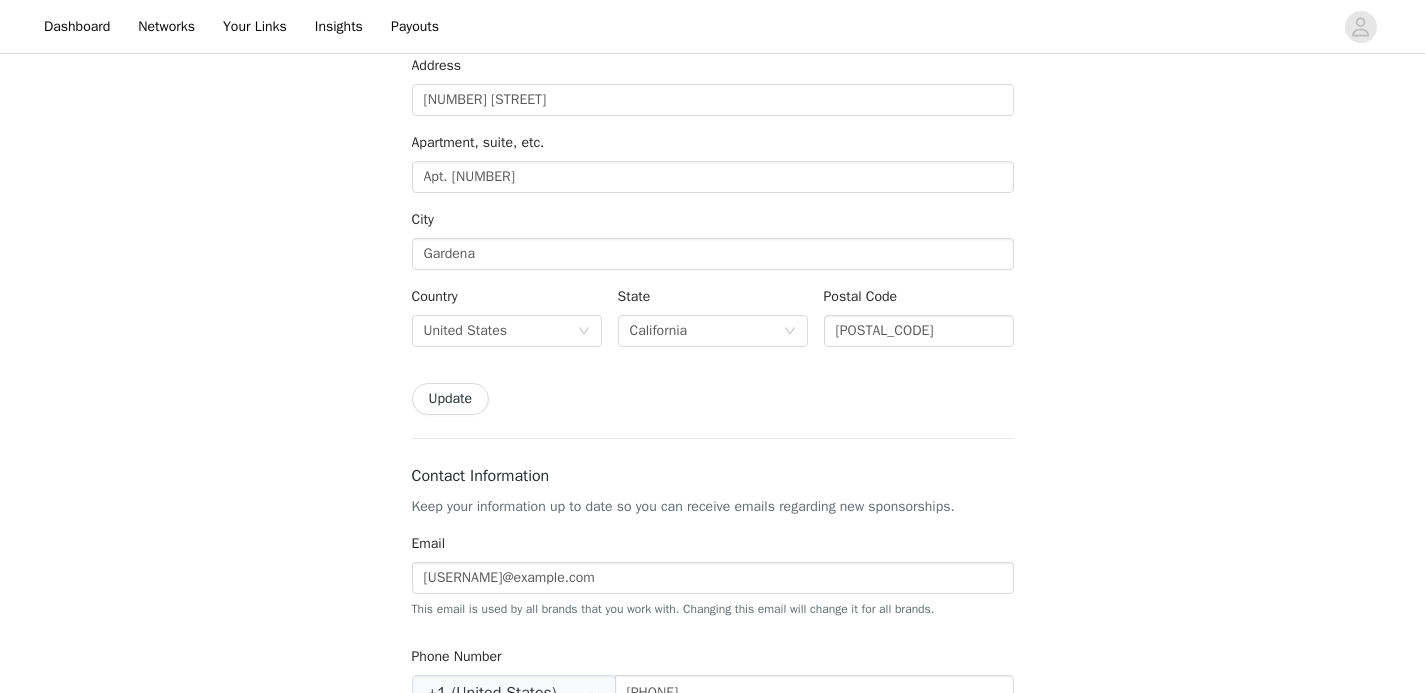 type on "[FIRST]" 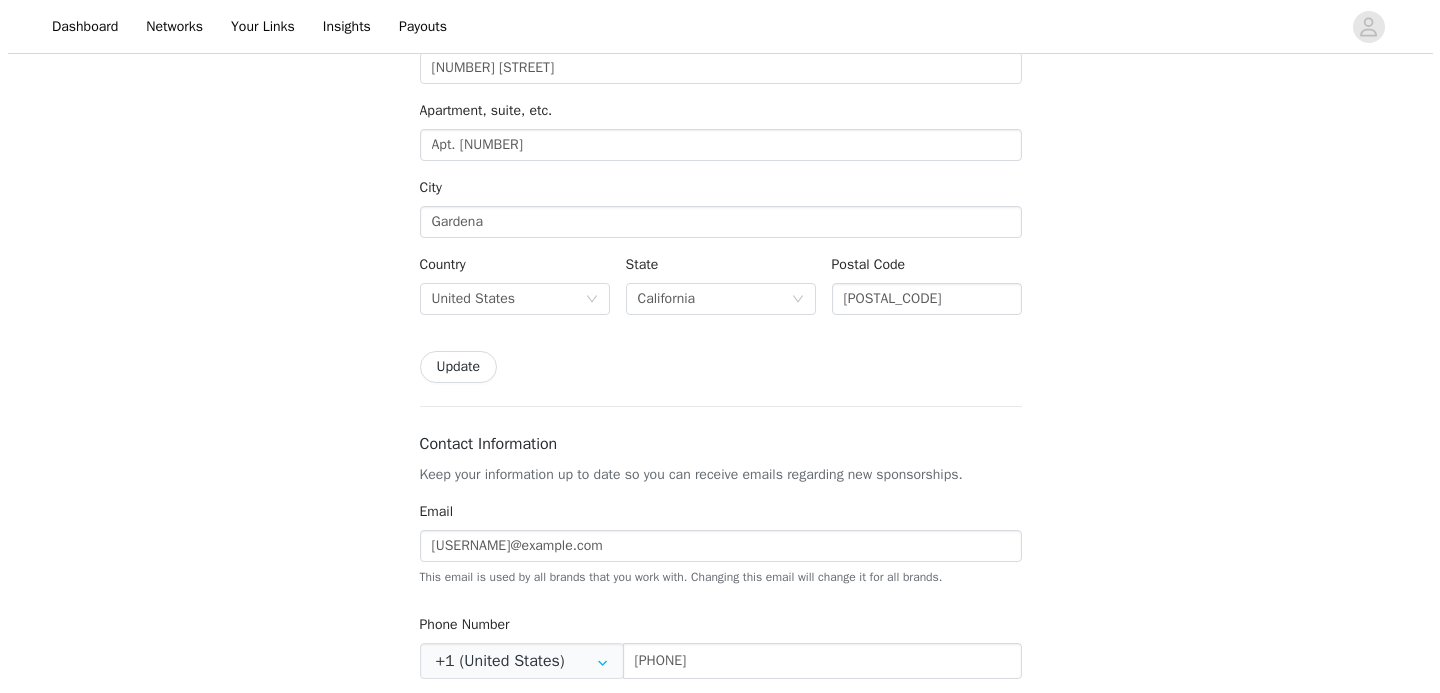 scroll, scrollTop: 0, scrollLeft: 0, axis: both 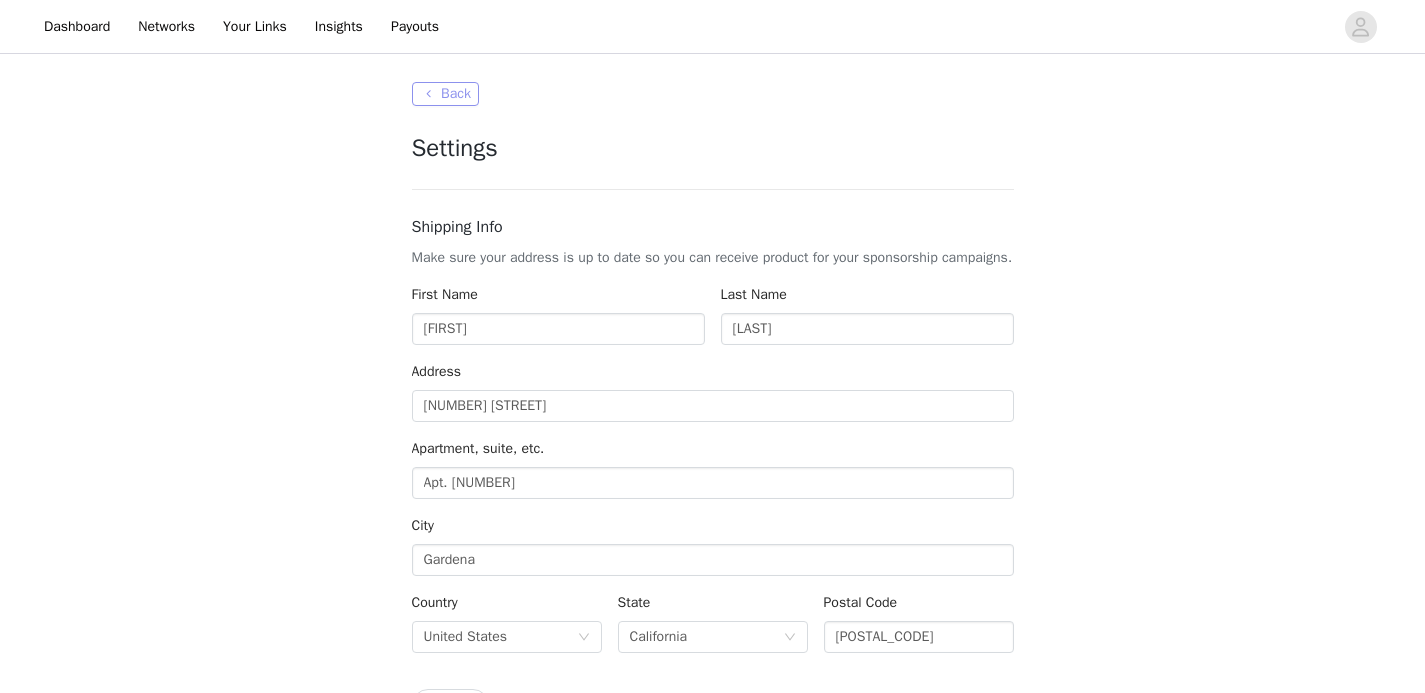 click on "Back" at bounding box center (445, 94) 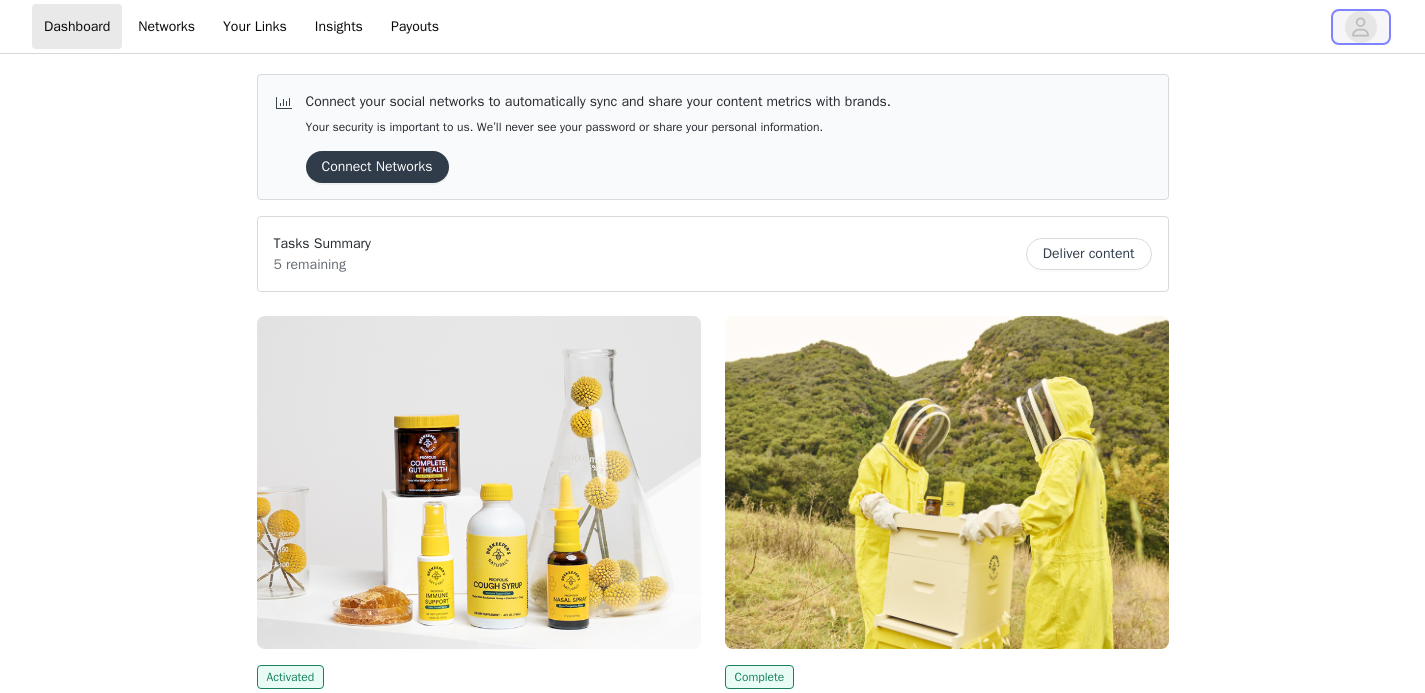 click 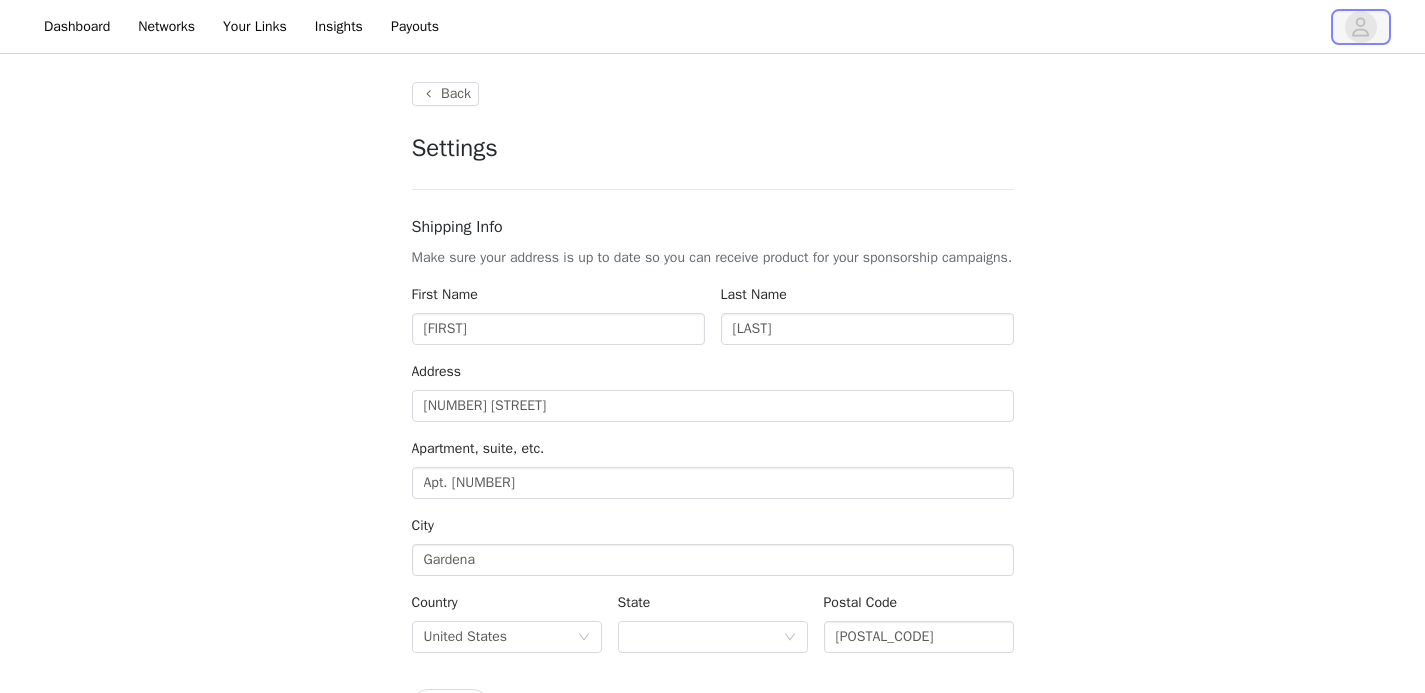 type on "+1 (United States)" 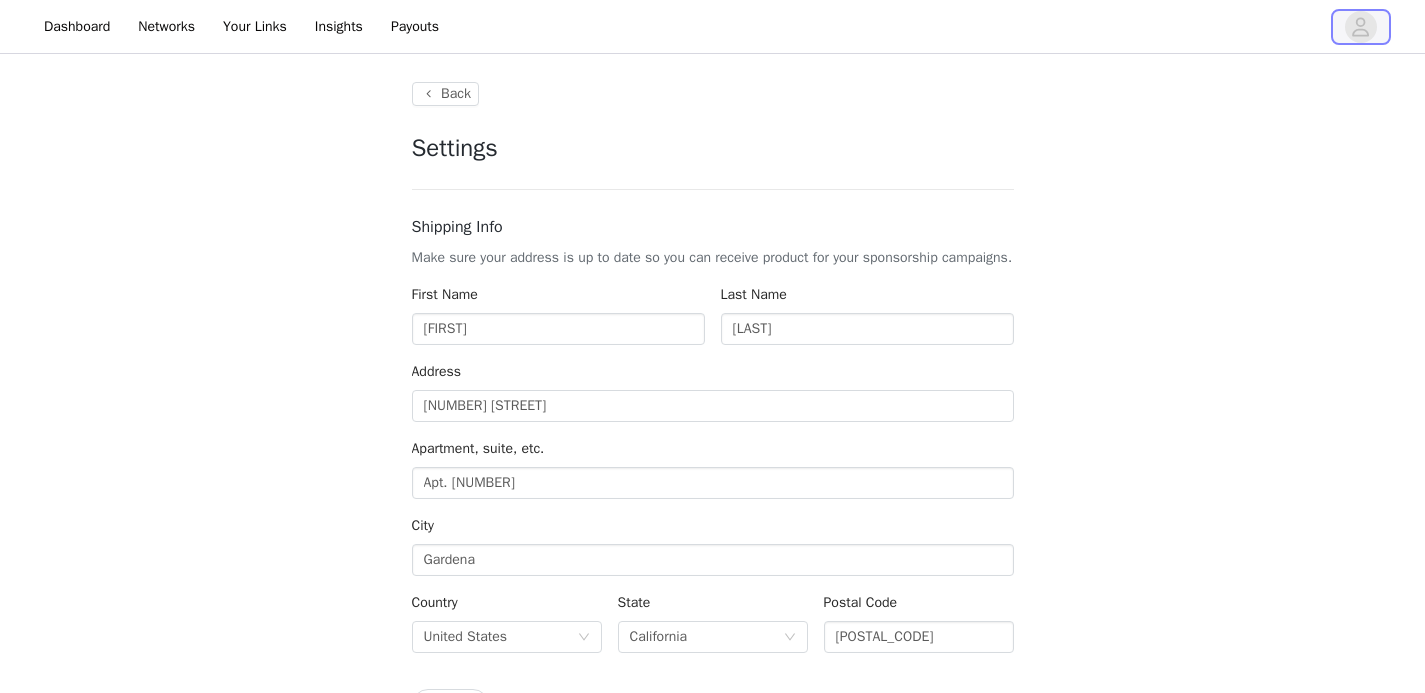 click 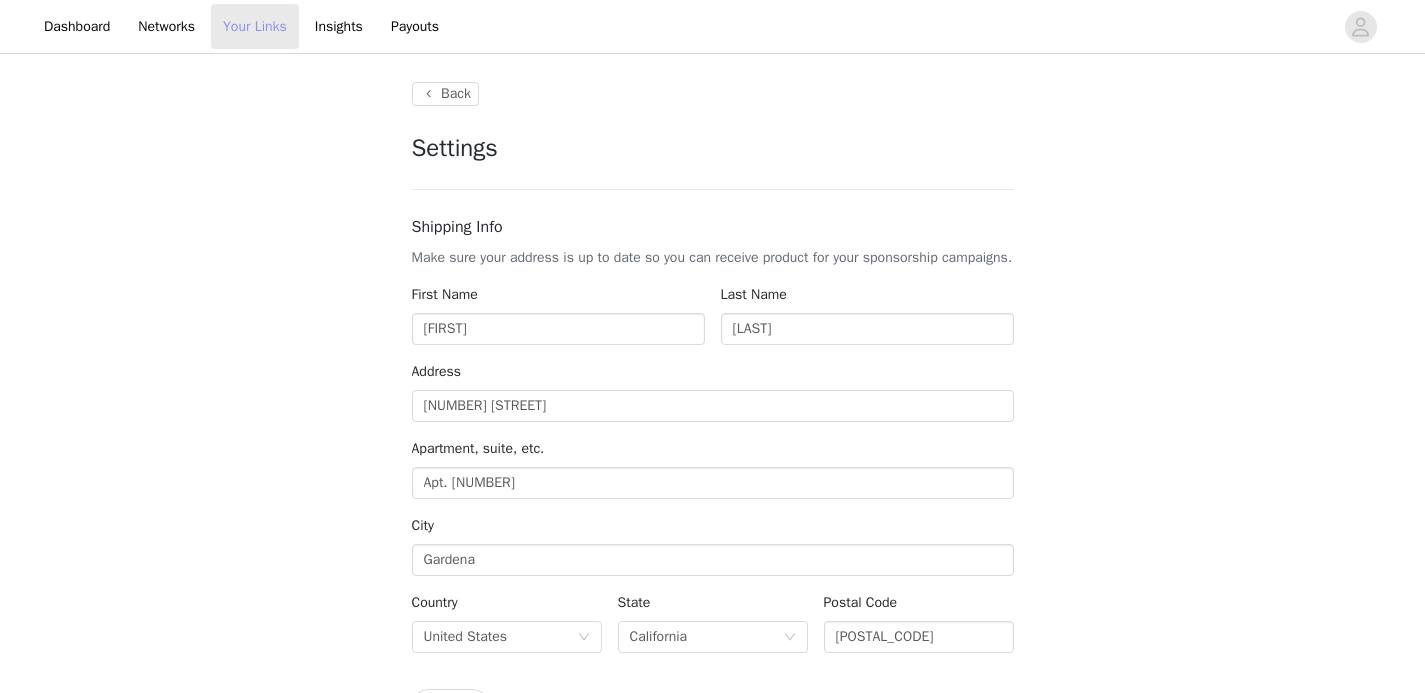 click on "Your Links" at bounding box center (255, 26) 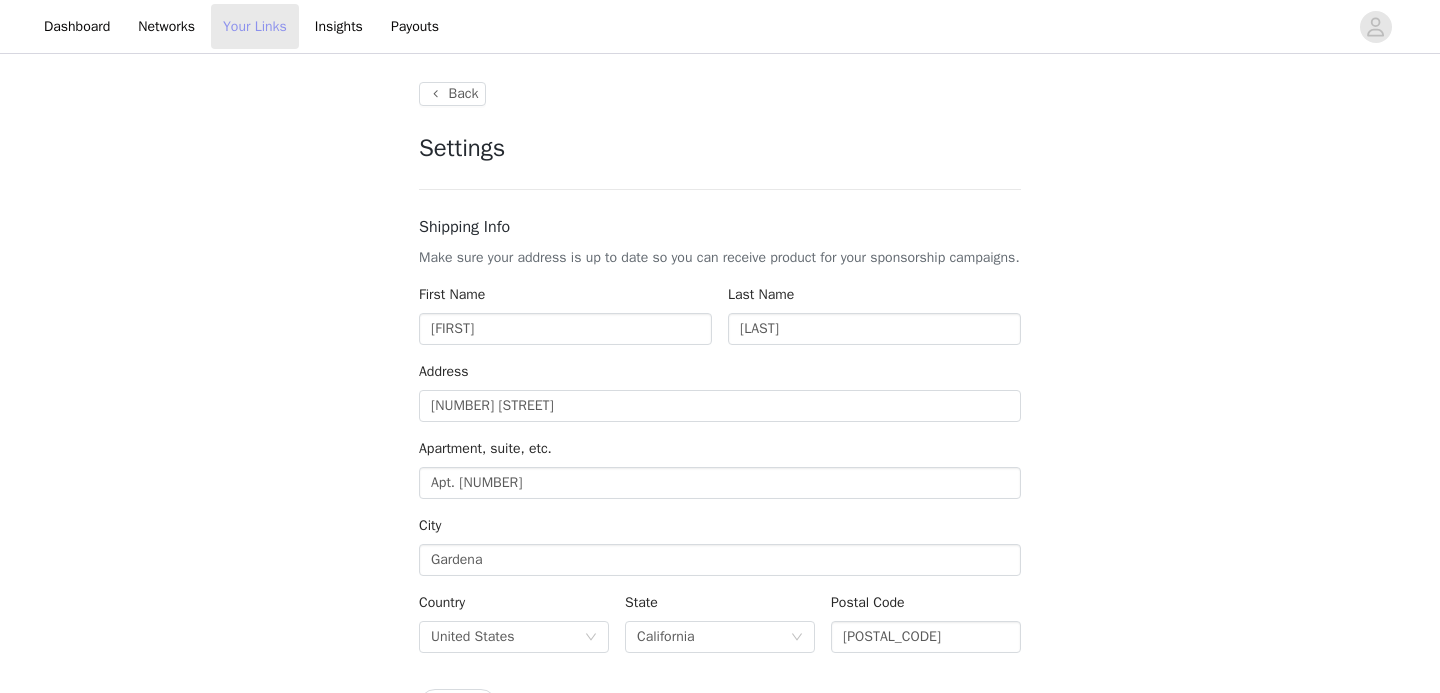 select on "12" 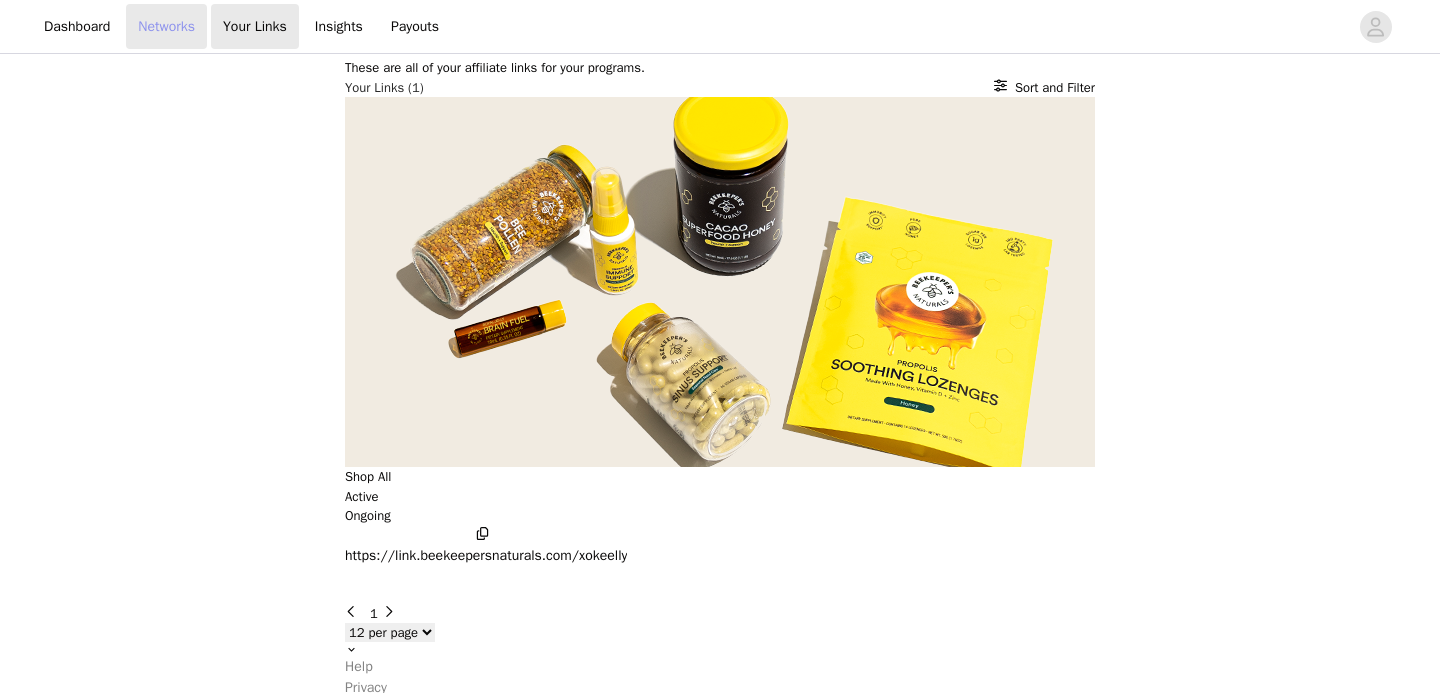 click on "Networks" at bounding box center [166, 26] 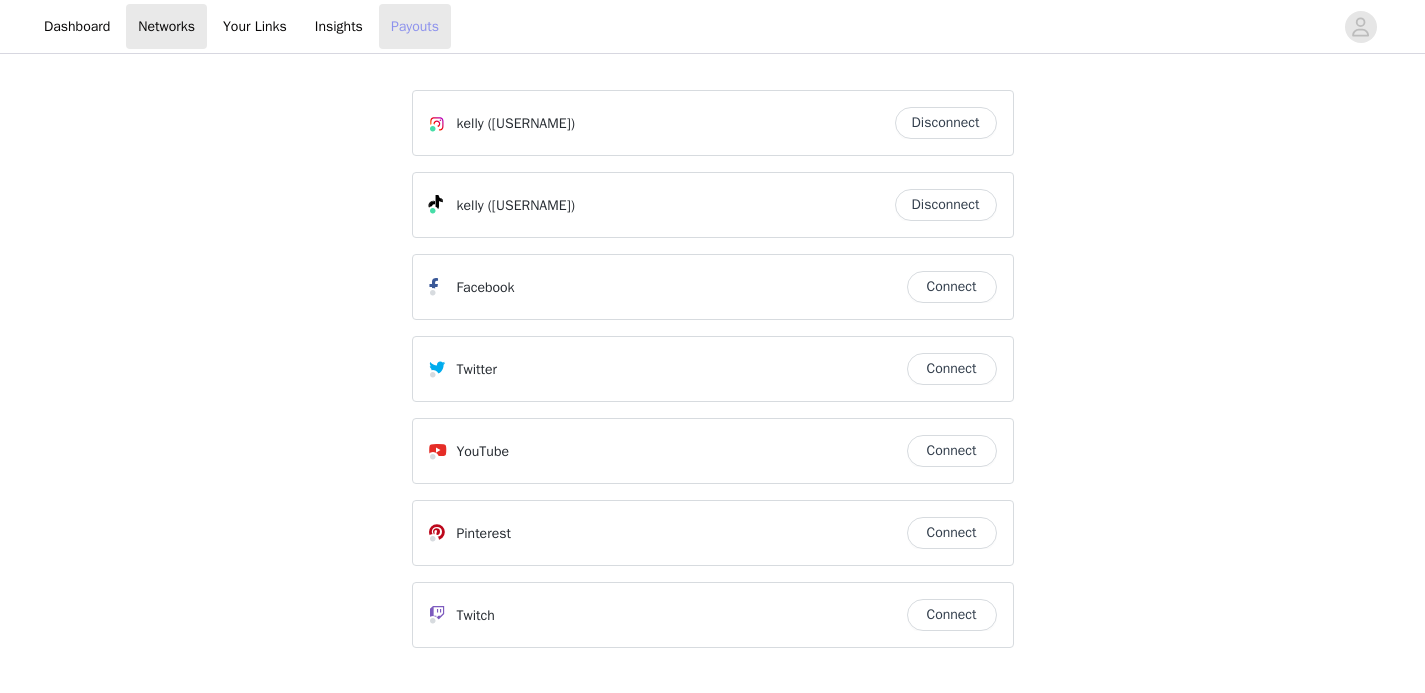 click on "Payouts" at bounding box center (415, 26) 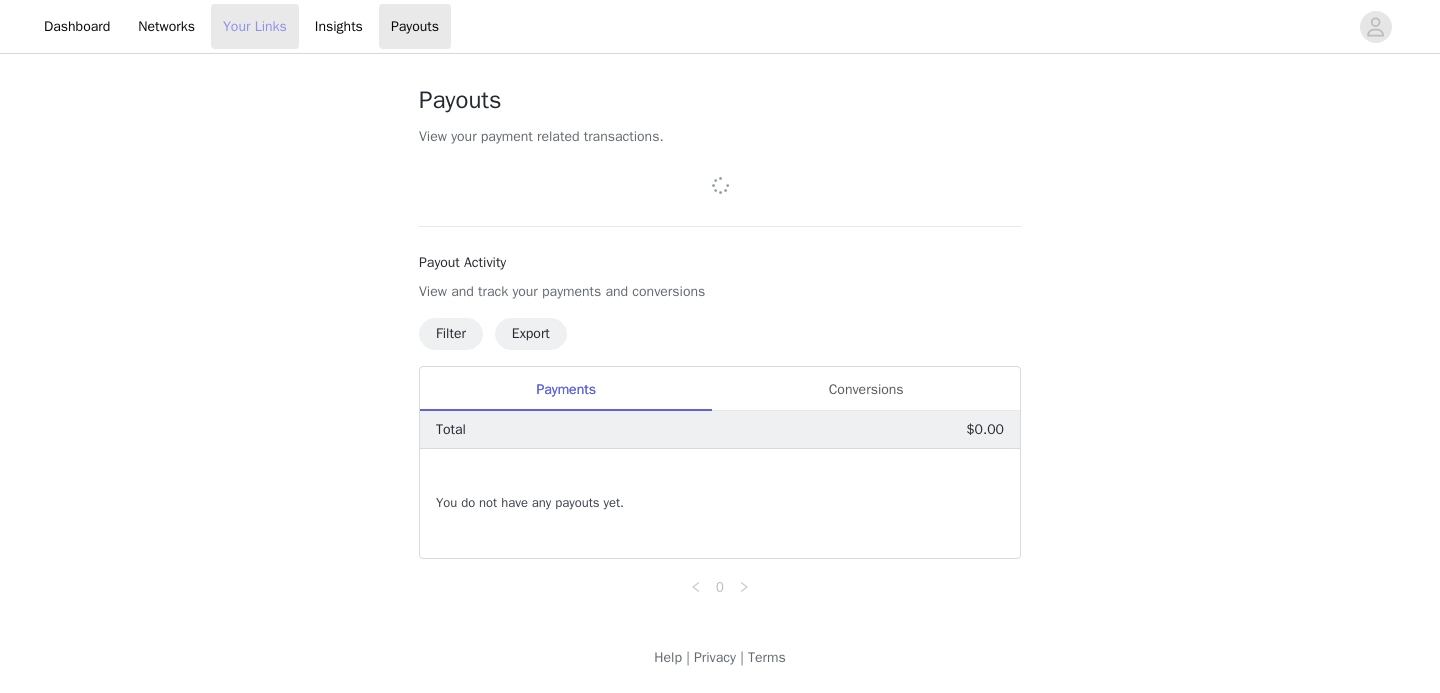 click on "Your Links" at bounding box center [255, 26] 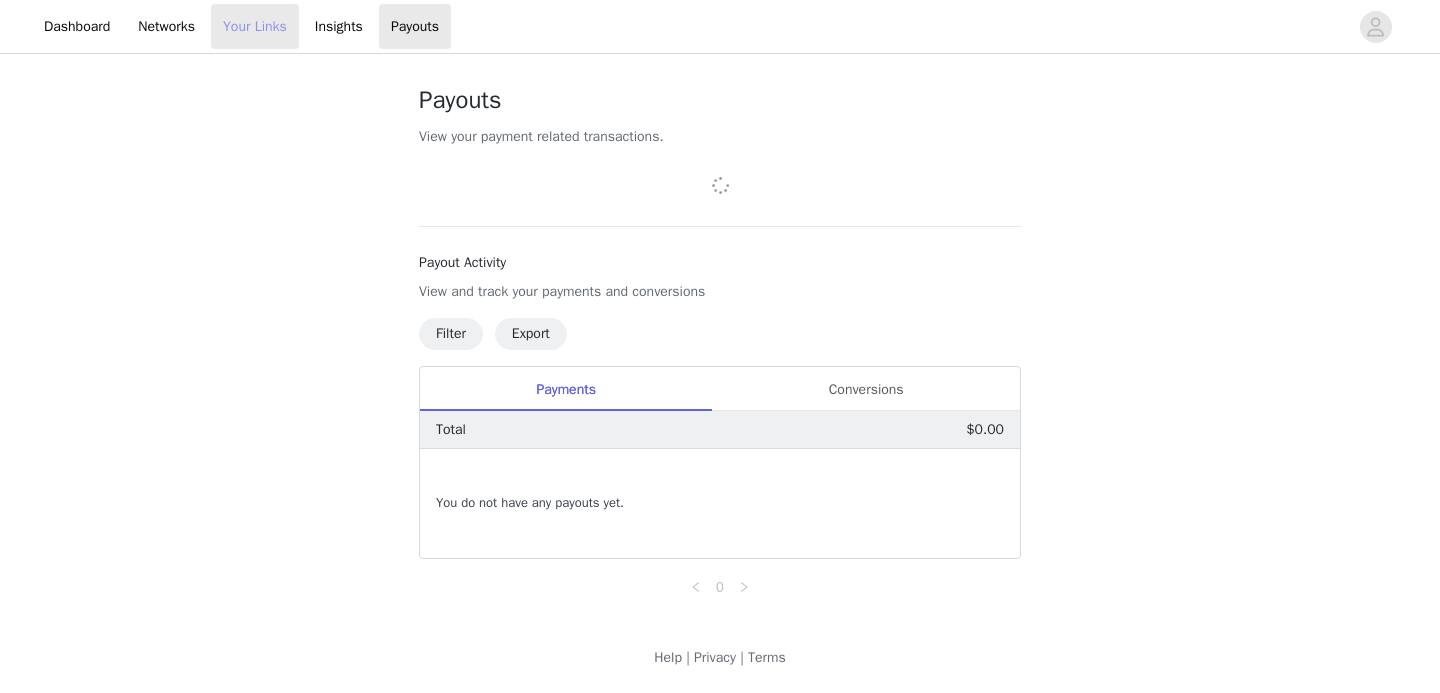 select on "12" 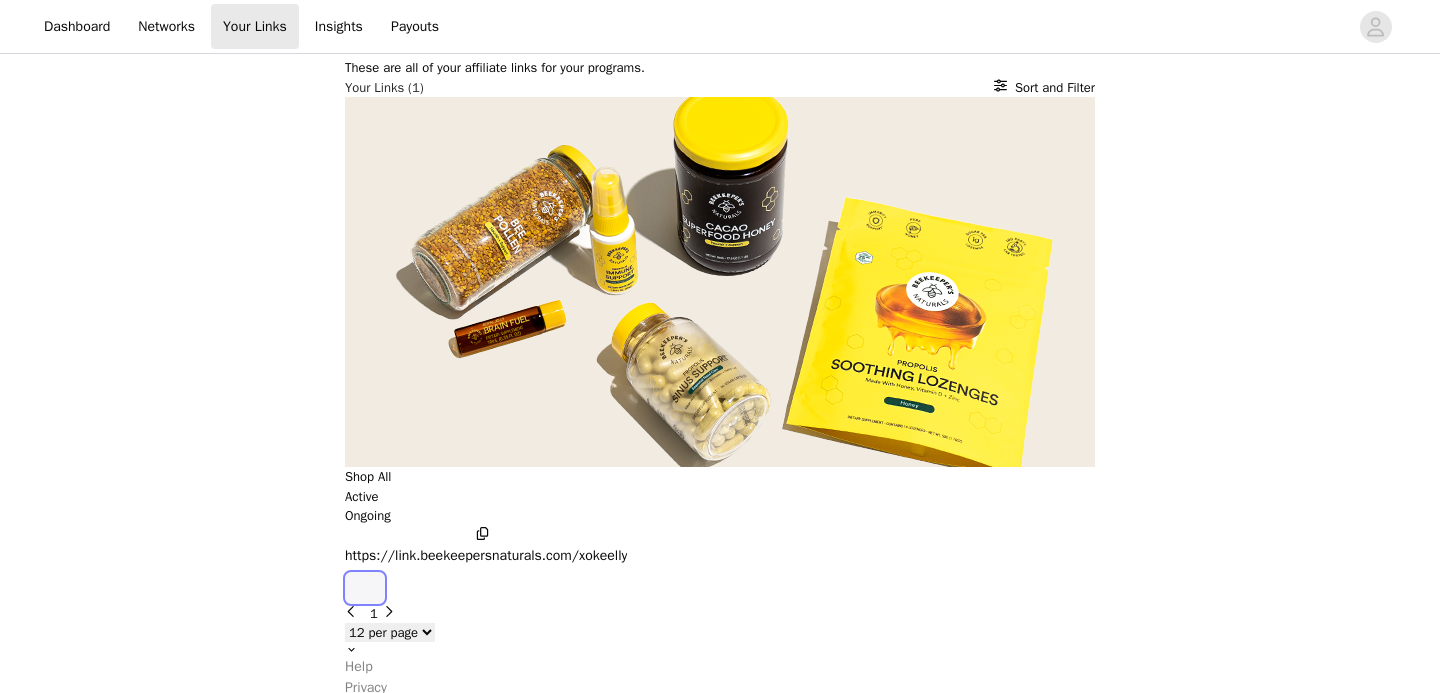 click at bounding box center (365, 588) 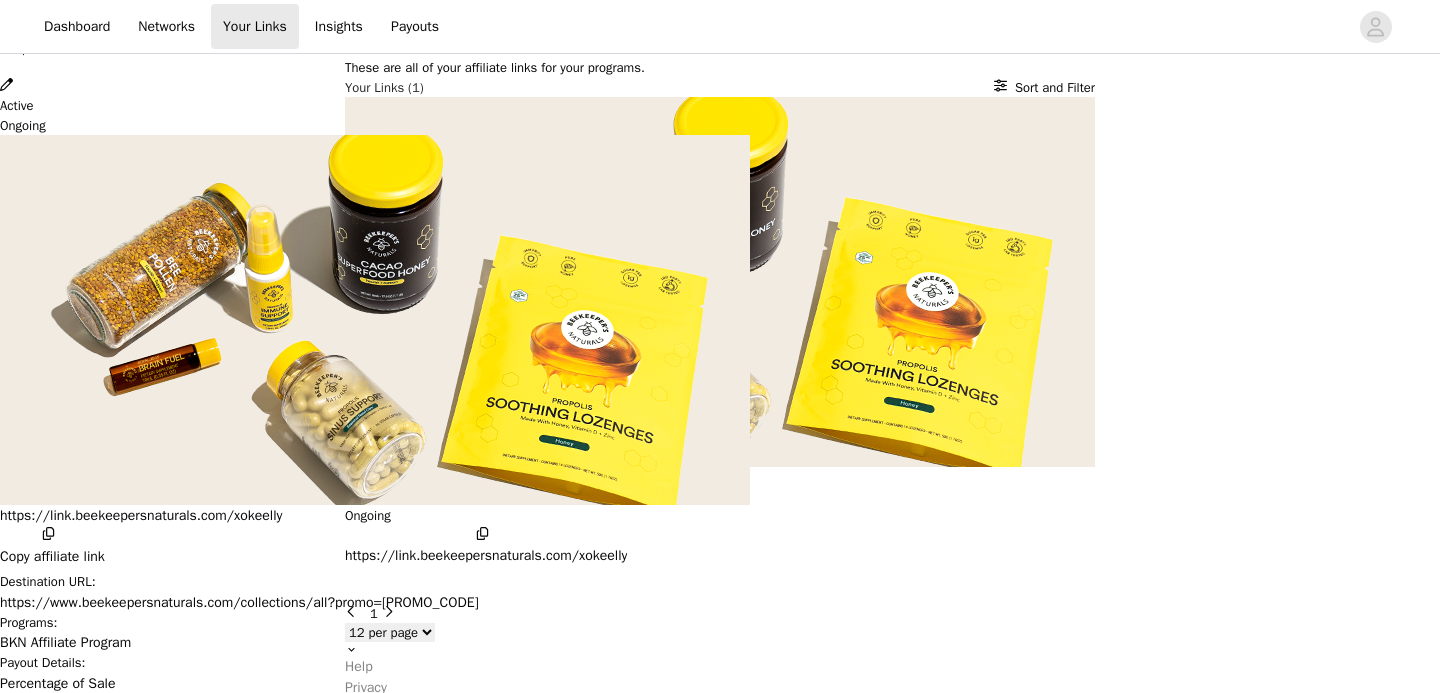 scroll, scrollTop: 333, scrollLeft: 0, axis: vertical 